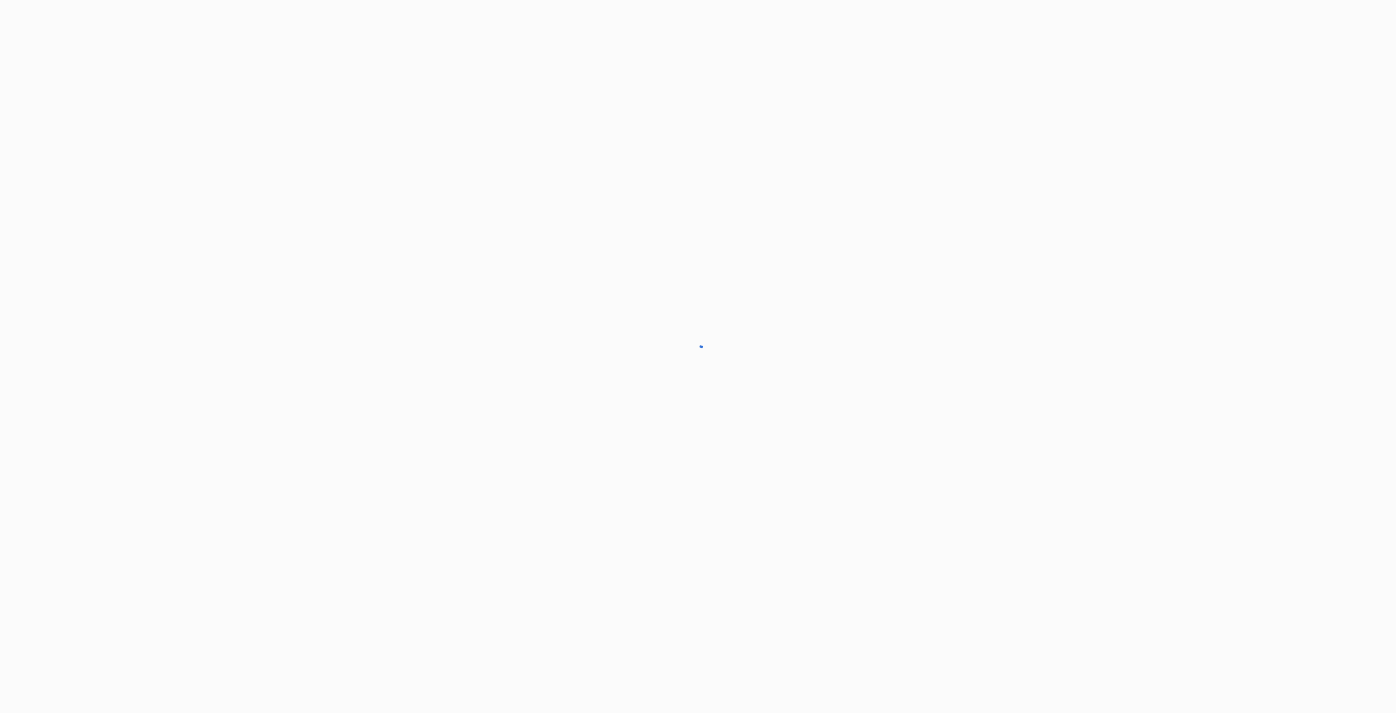 scroll, scrollTop: 0, scrollLeft: 0, axis: both 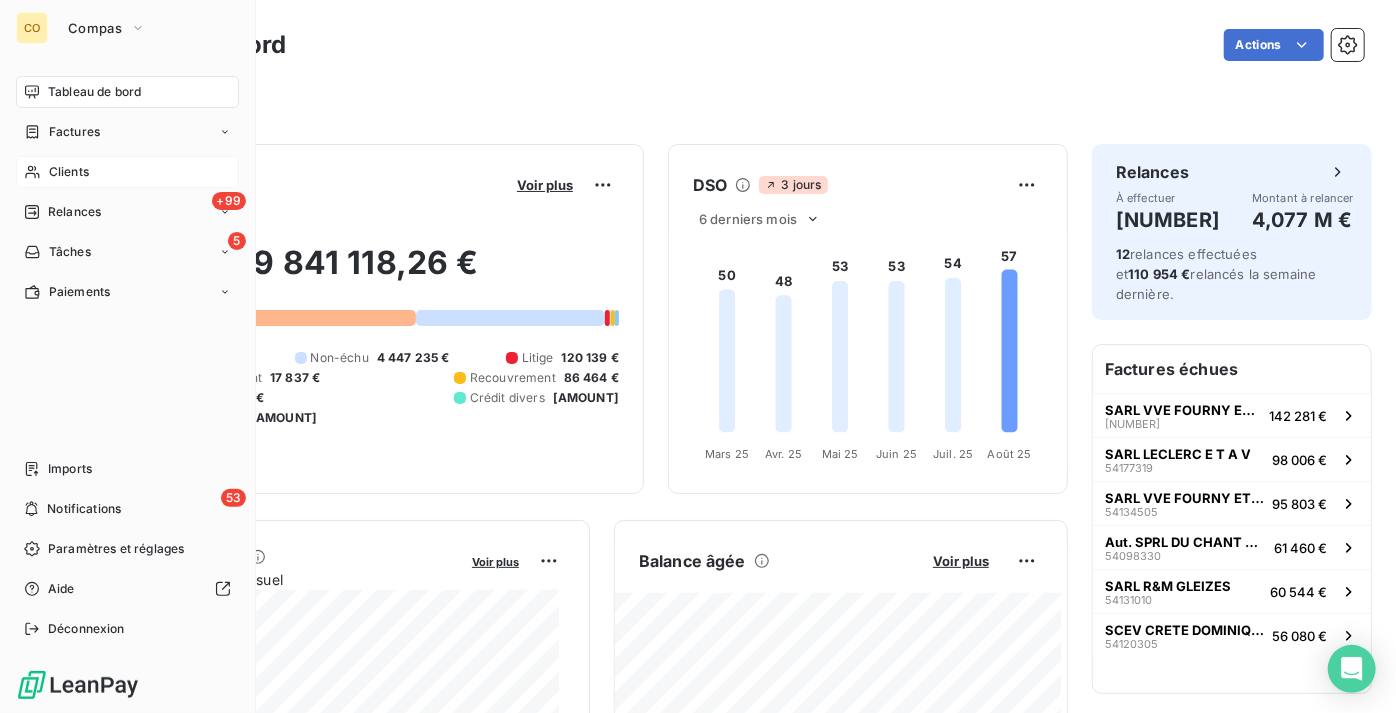 click on "Clients" at bounding box center [69, 172] 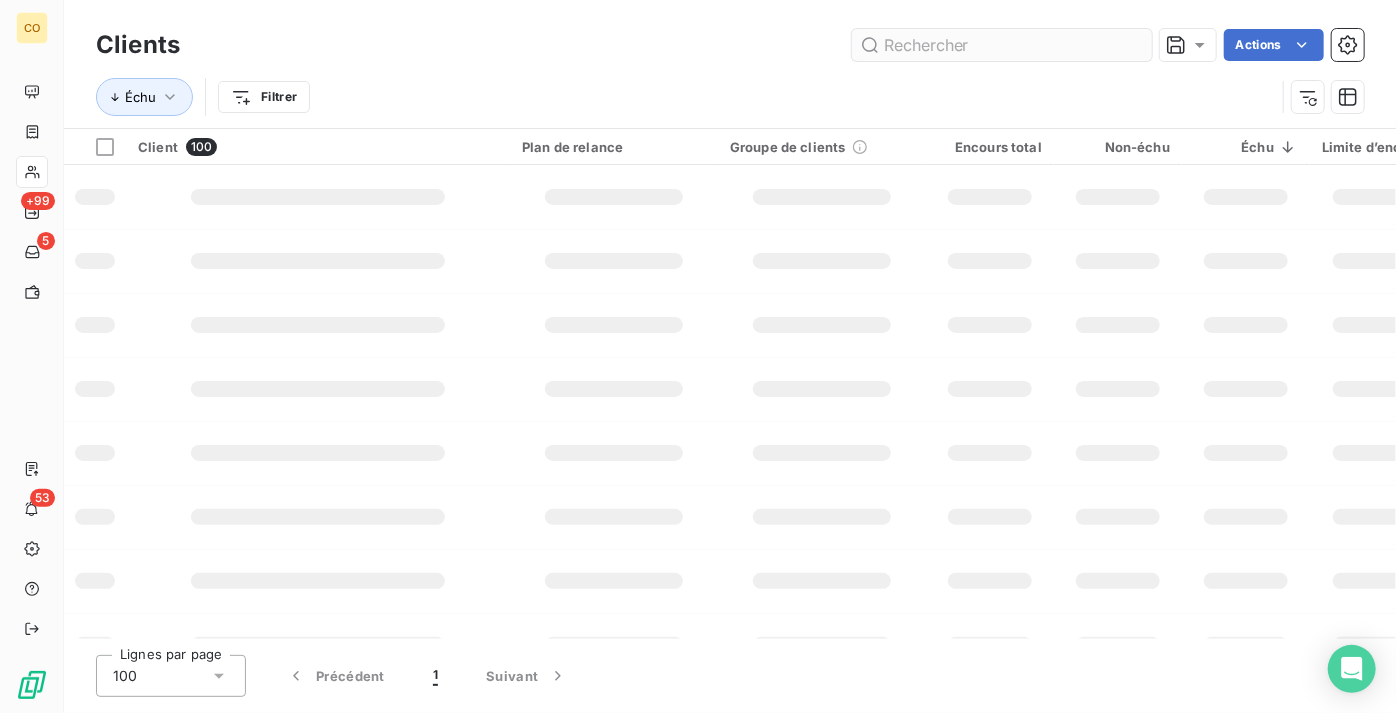click at bounding box center [1002, 45] 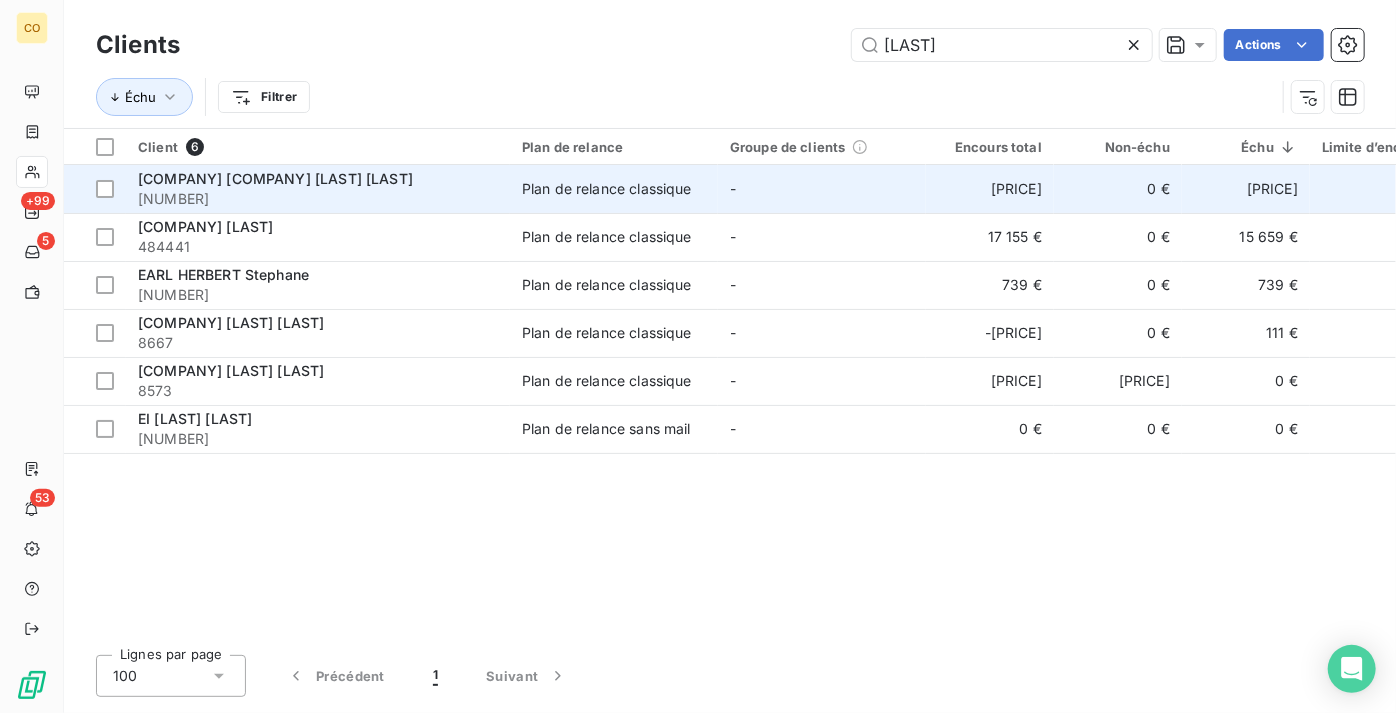 type on "[LAST]" 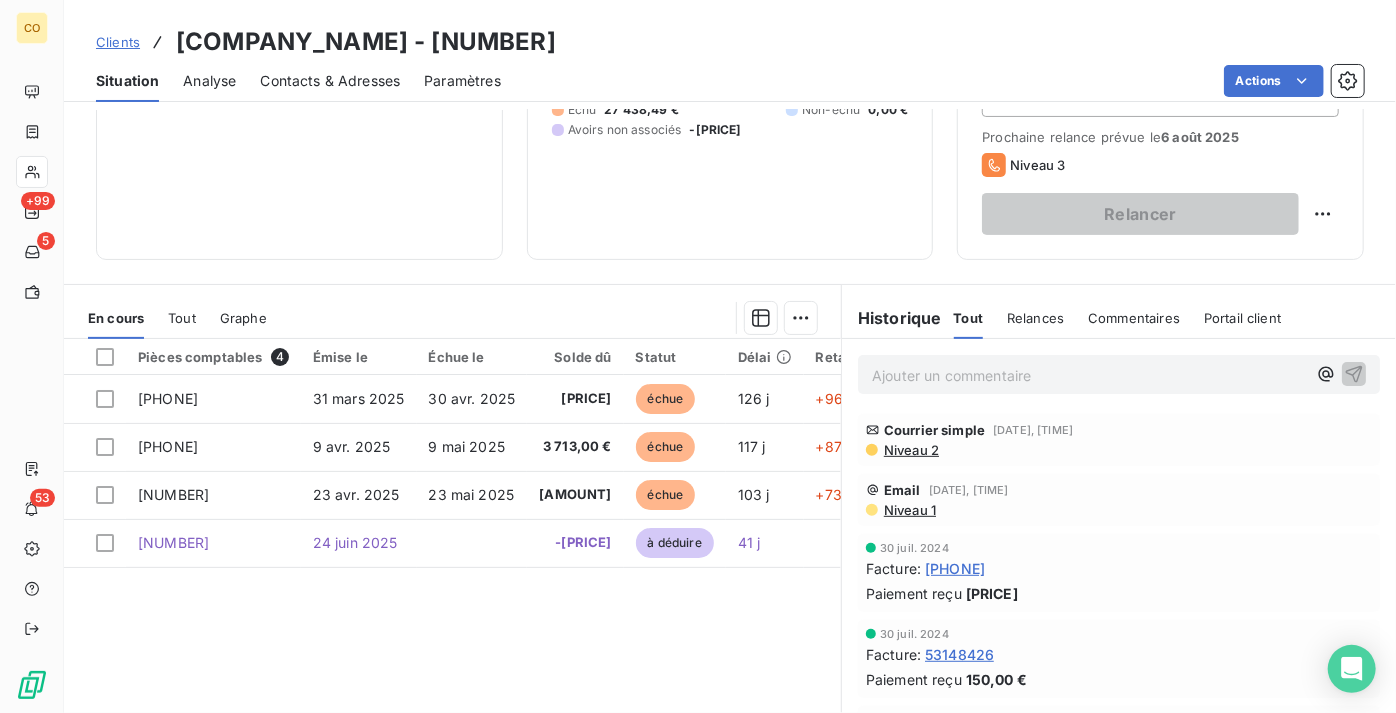 scroll, scrollTop: 272, scrollLeft: 0, axis: vertical 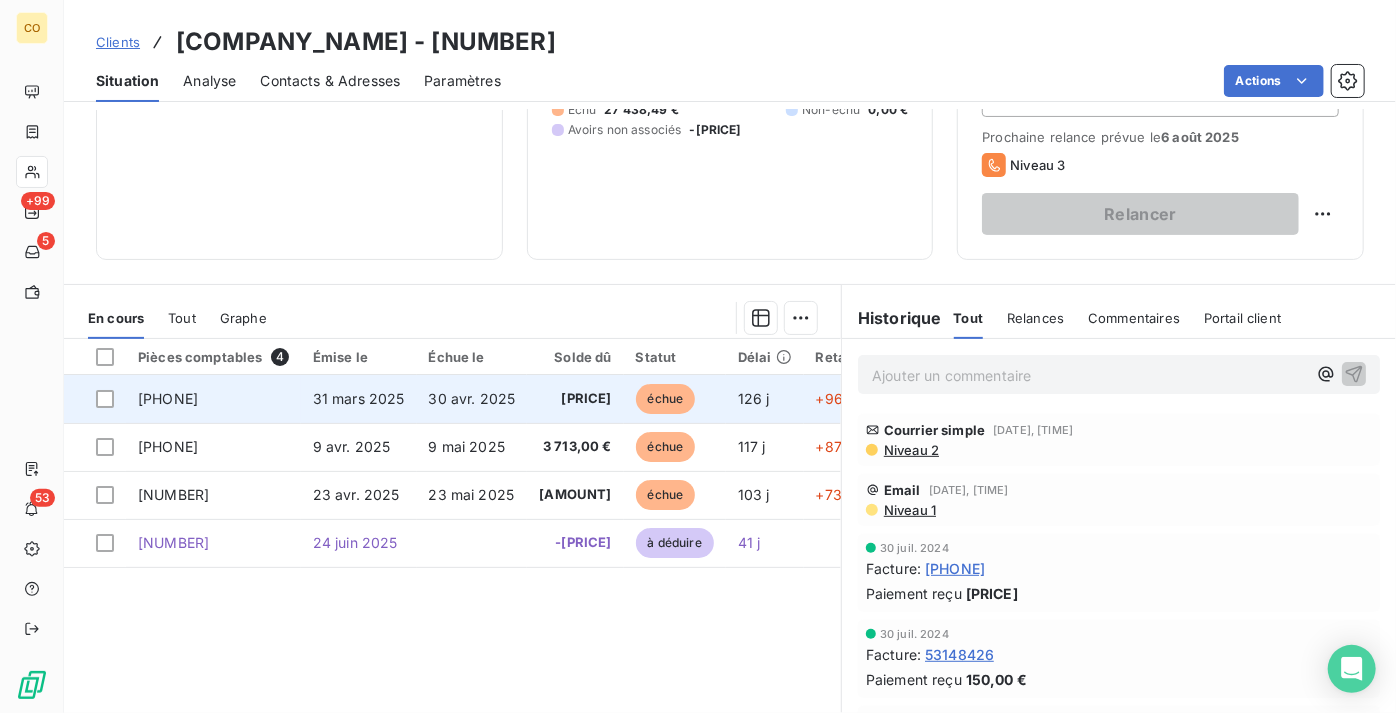 click on "30 avr. 2025" at bounding box center [472, 398] 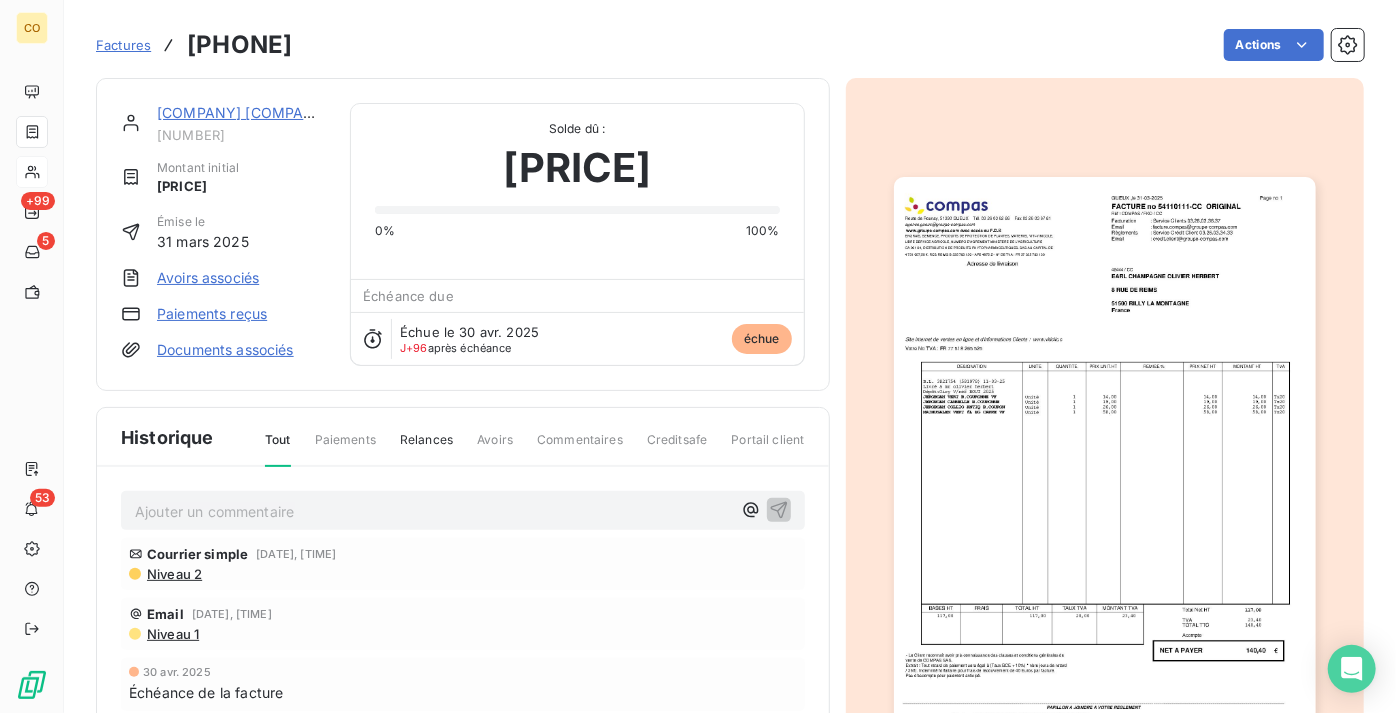 click on "[COMPANY] [COMPANY] [LAST] [LAST]" at bounding box center (294, 112) 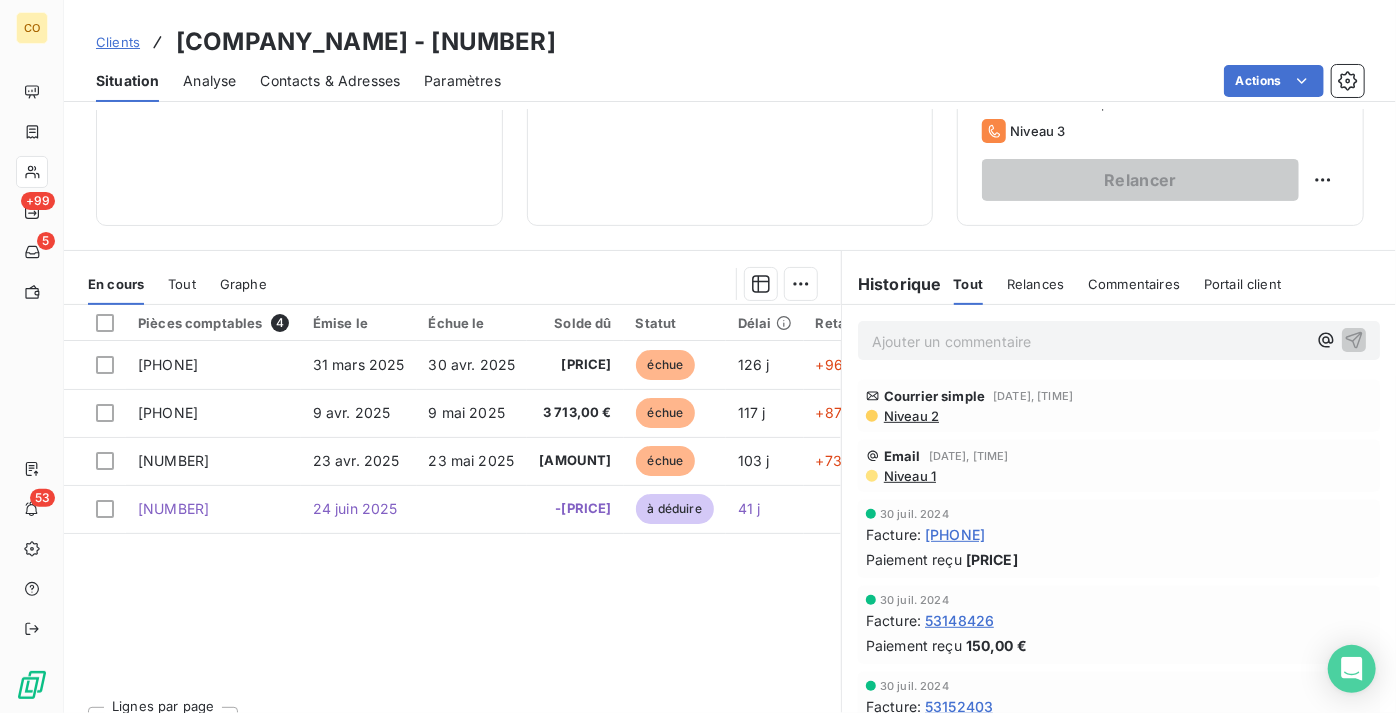 scroll, scrollTop: 357, scrollLeft: 0, axis: vertical 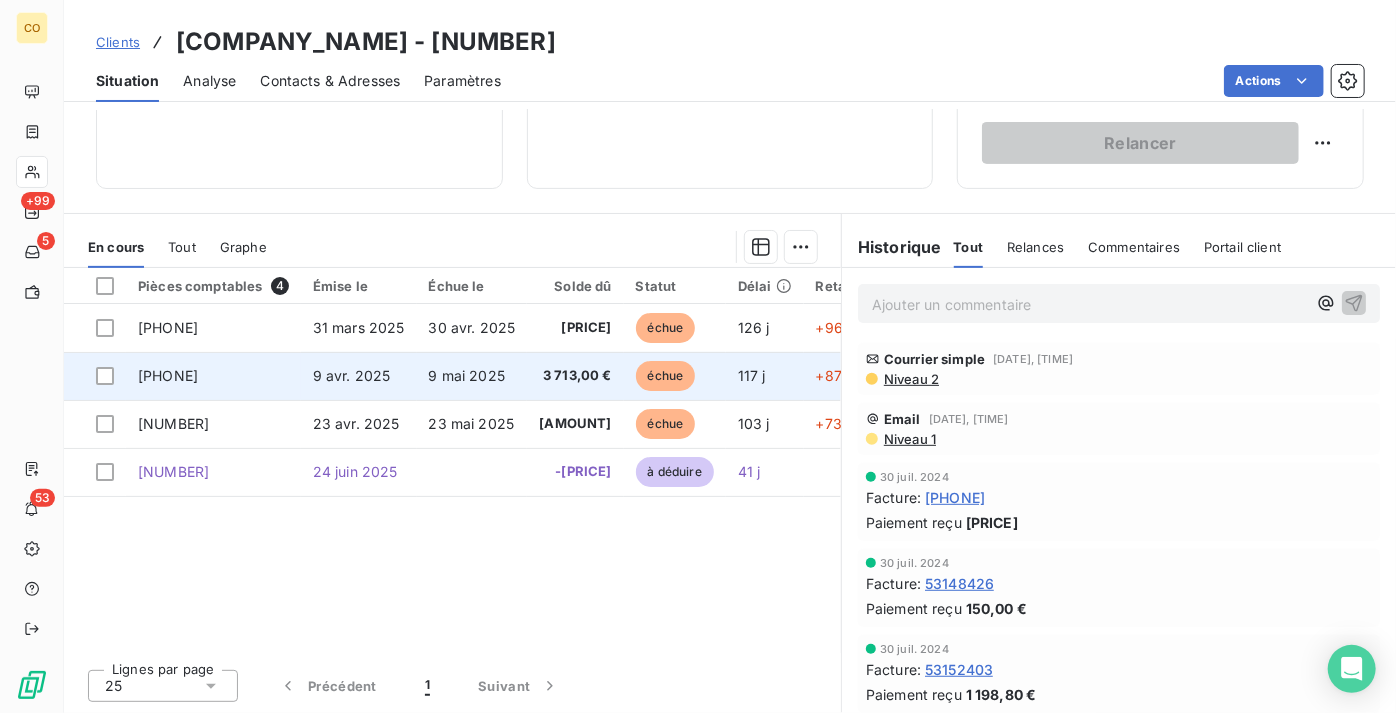 click on "9 mai 2025" at bounding box center [467, 375] 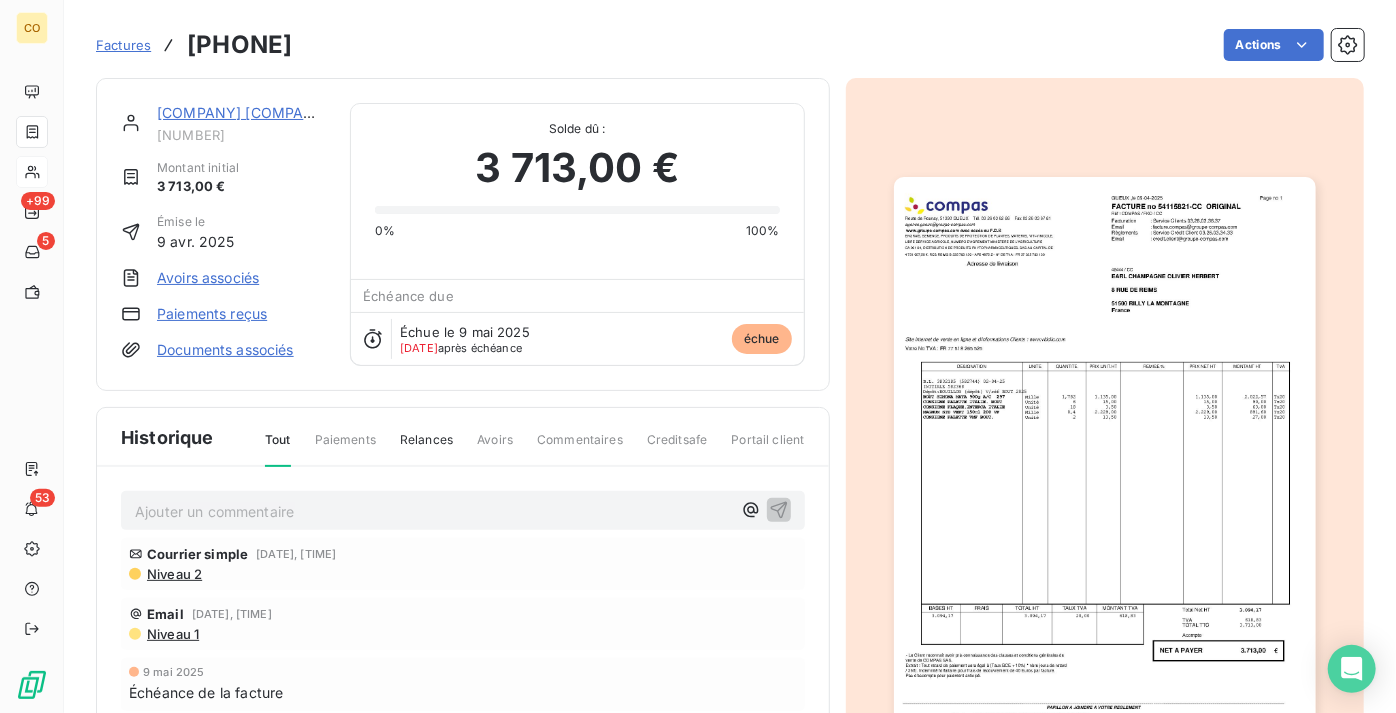 click at bounding box center [1105, 475] 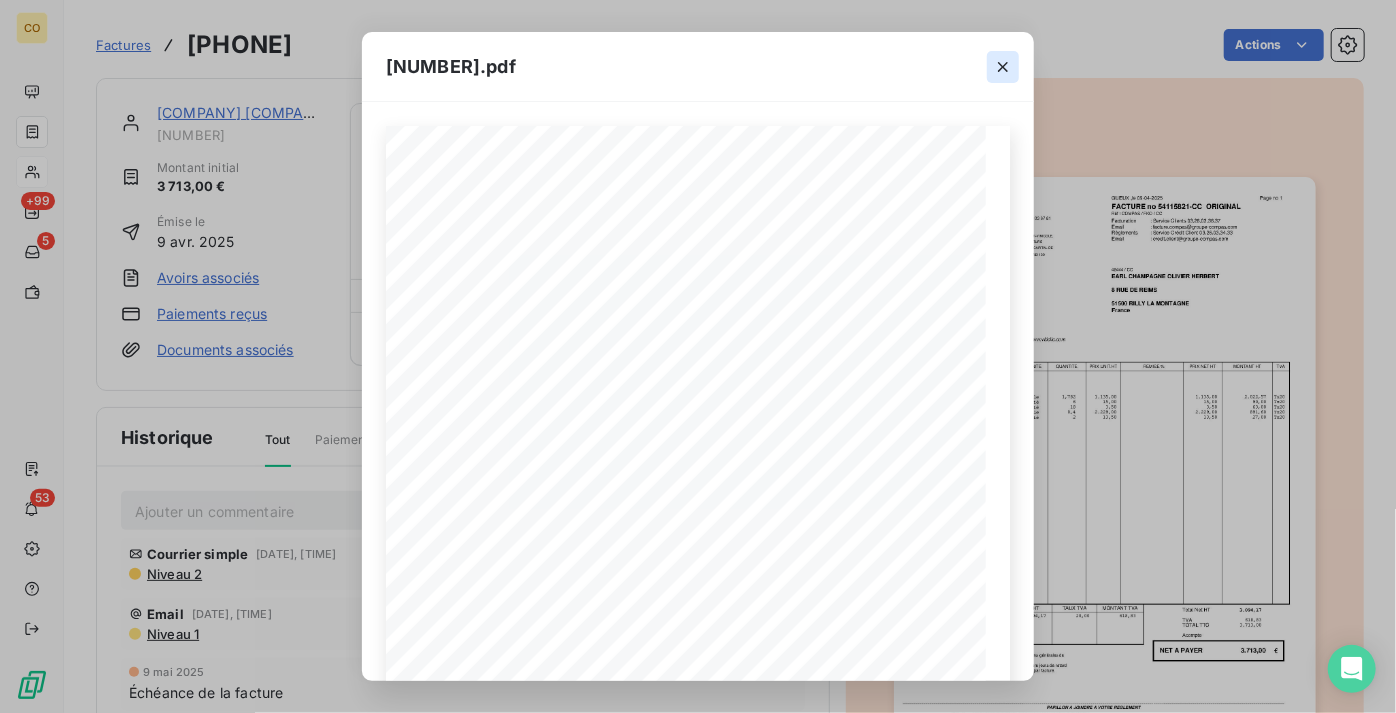 click 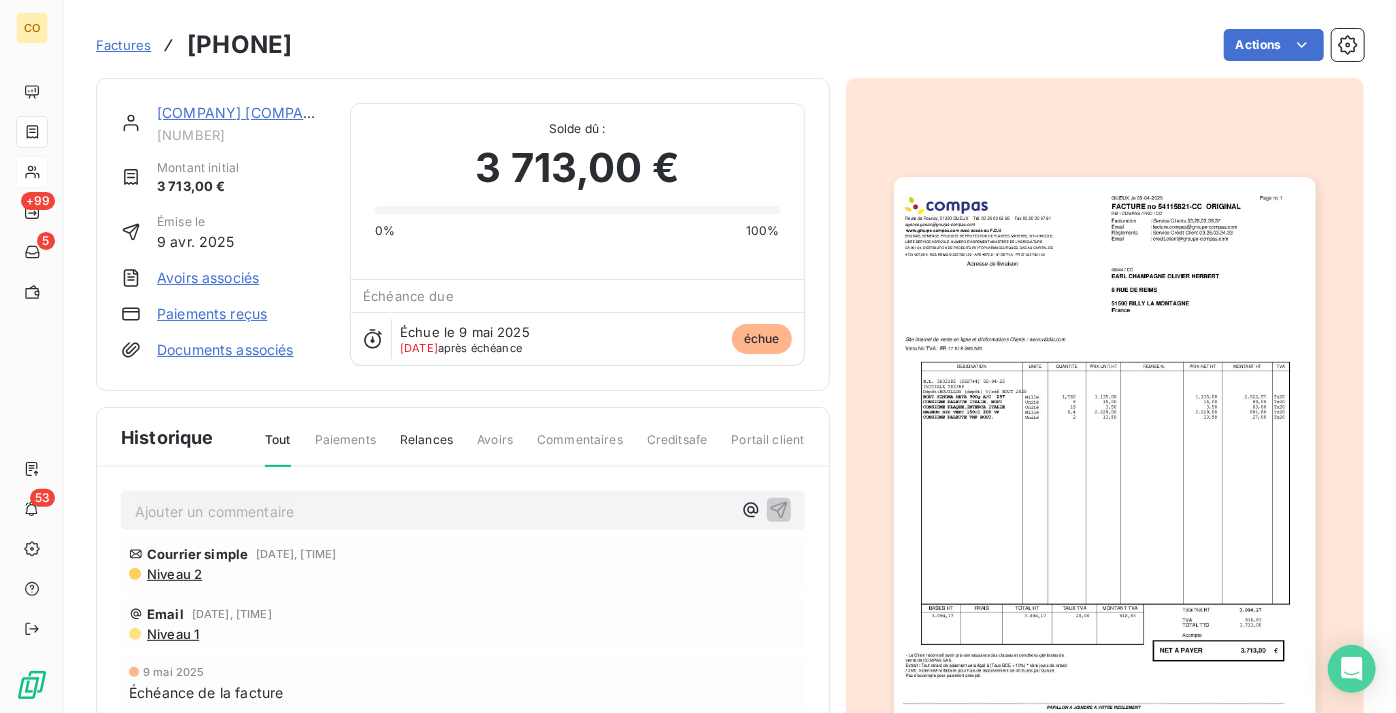 click on "[COMPANY] [COMPANY] [LAST] [LAST]" at bounding box center [294, 112] 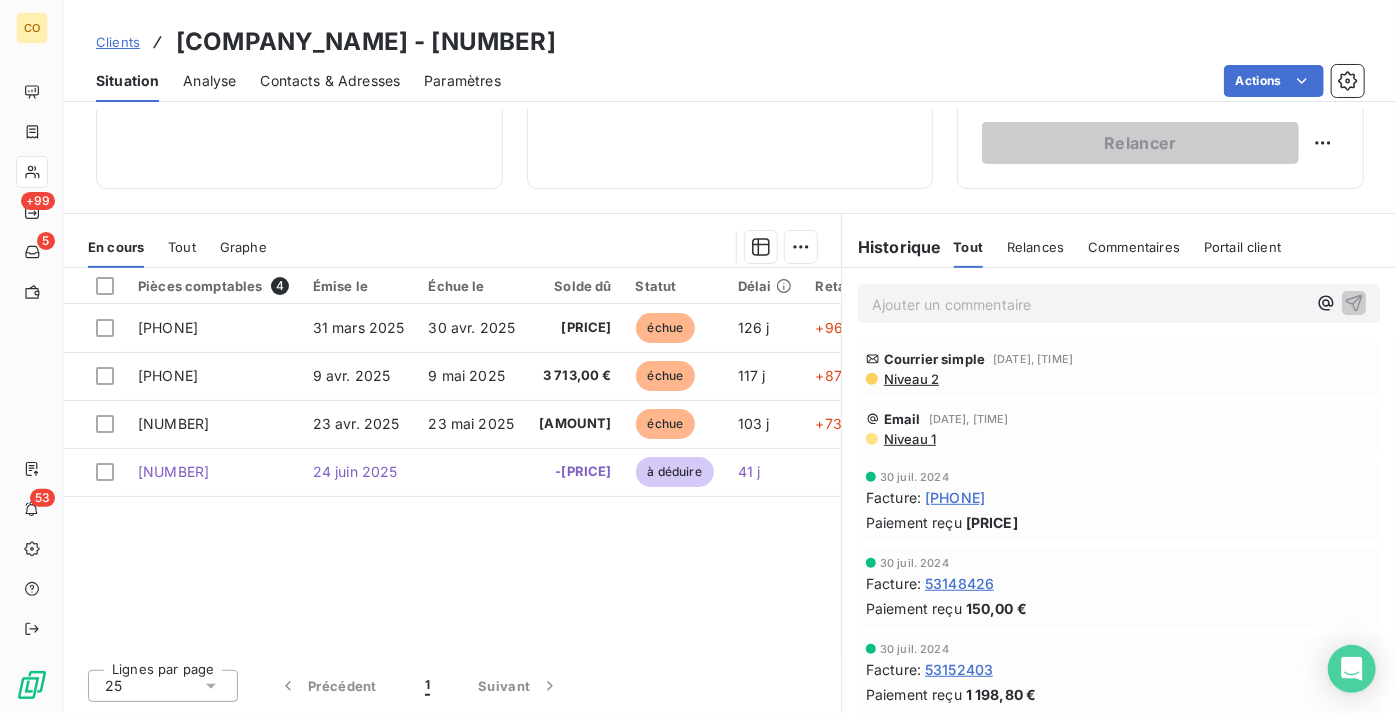 scroll, scrollTop: 357, scrollLeft: 0, axis: vertical 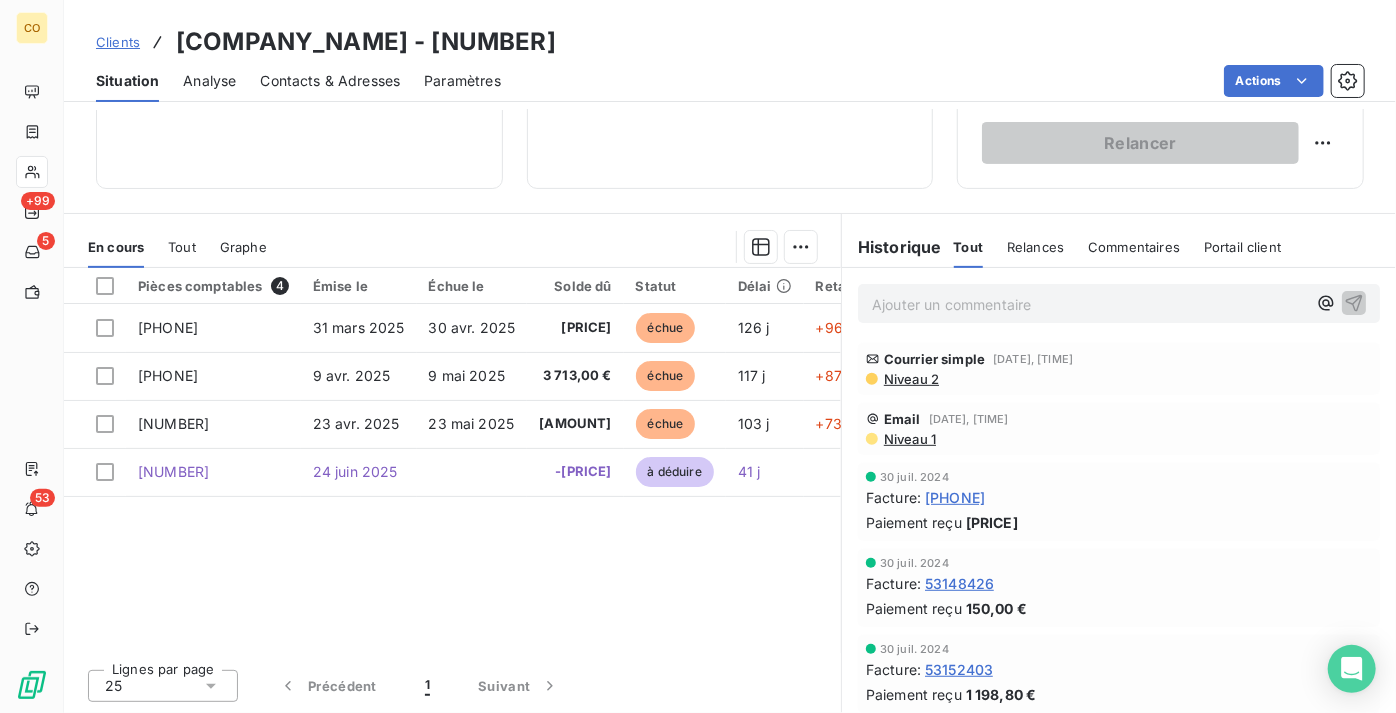 click on "Clients" at bounding box center [118, 42] 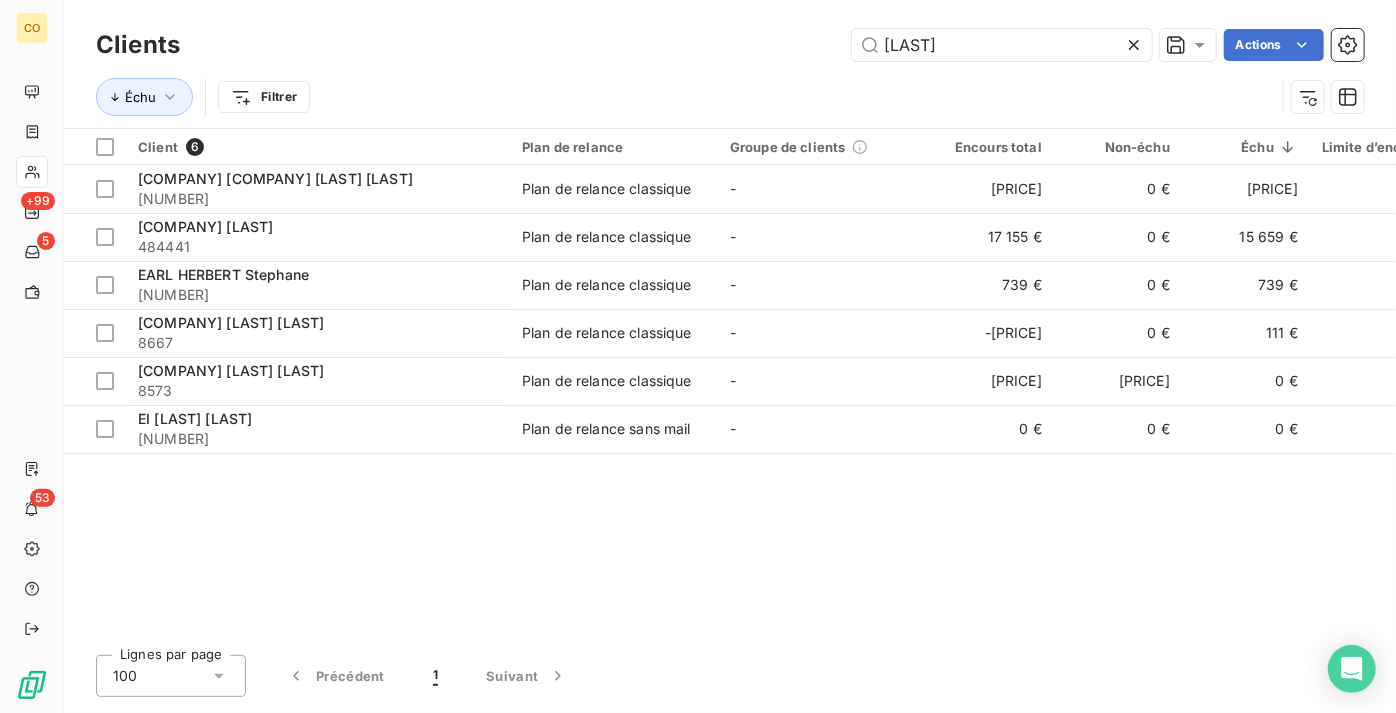 drag, startPoint x: 1016, startPoint y: 51, endPoint x: 680, endPoint y: 37, distance: 336.29153 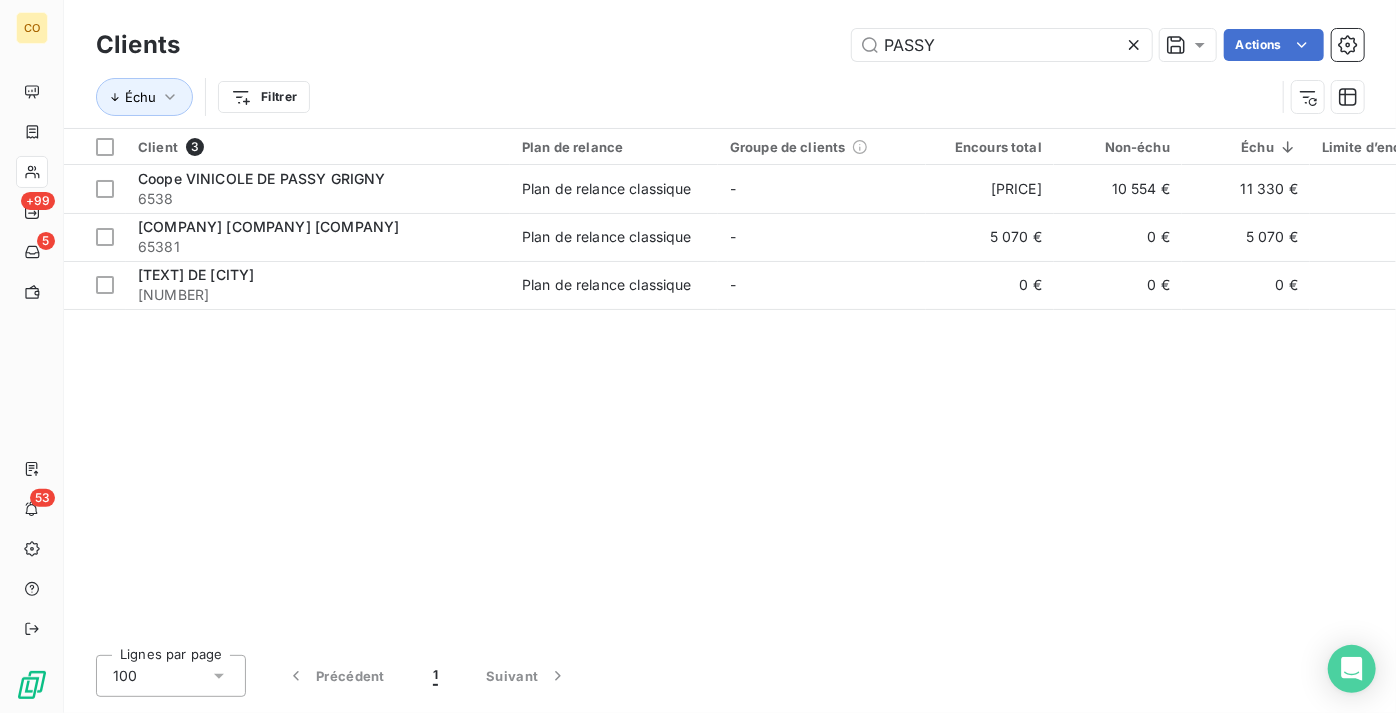 type on "PASSY" 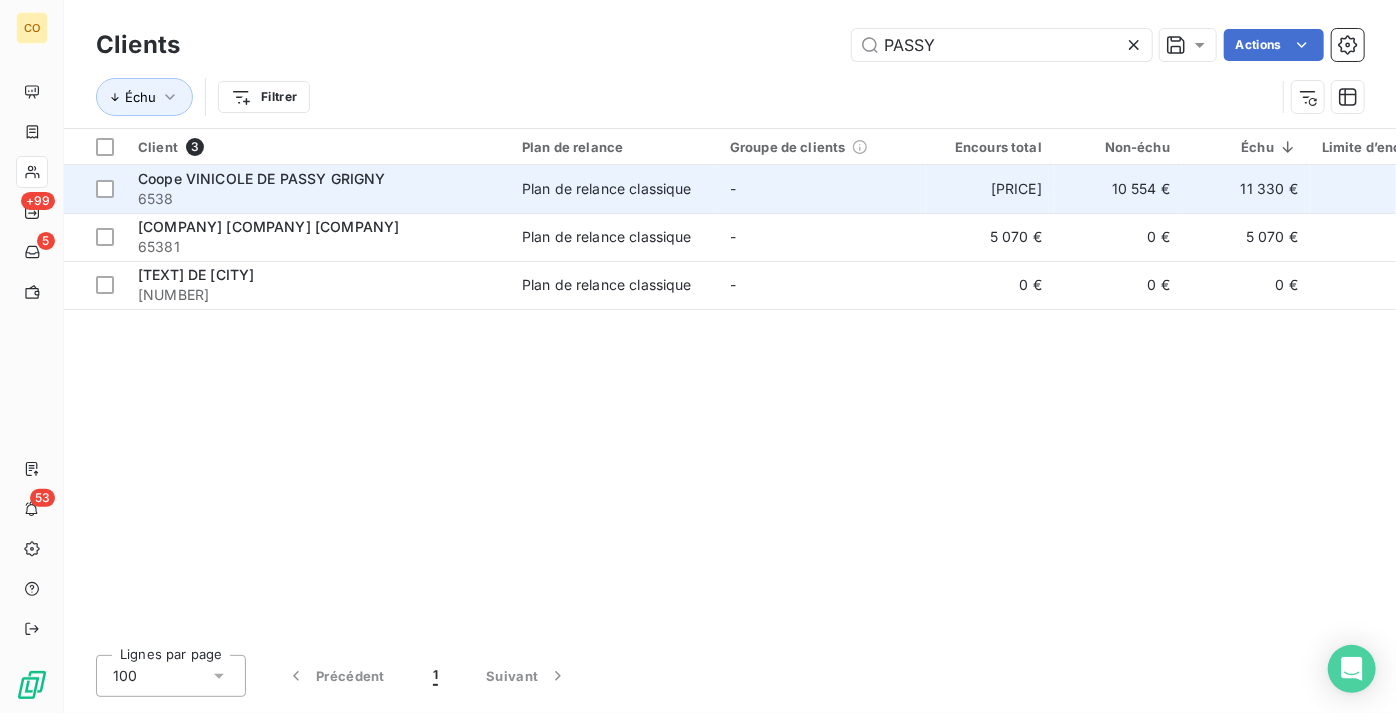 click on "Plan de relance classique" at bounding box center [607, 189] 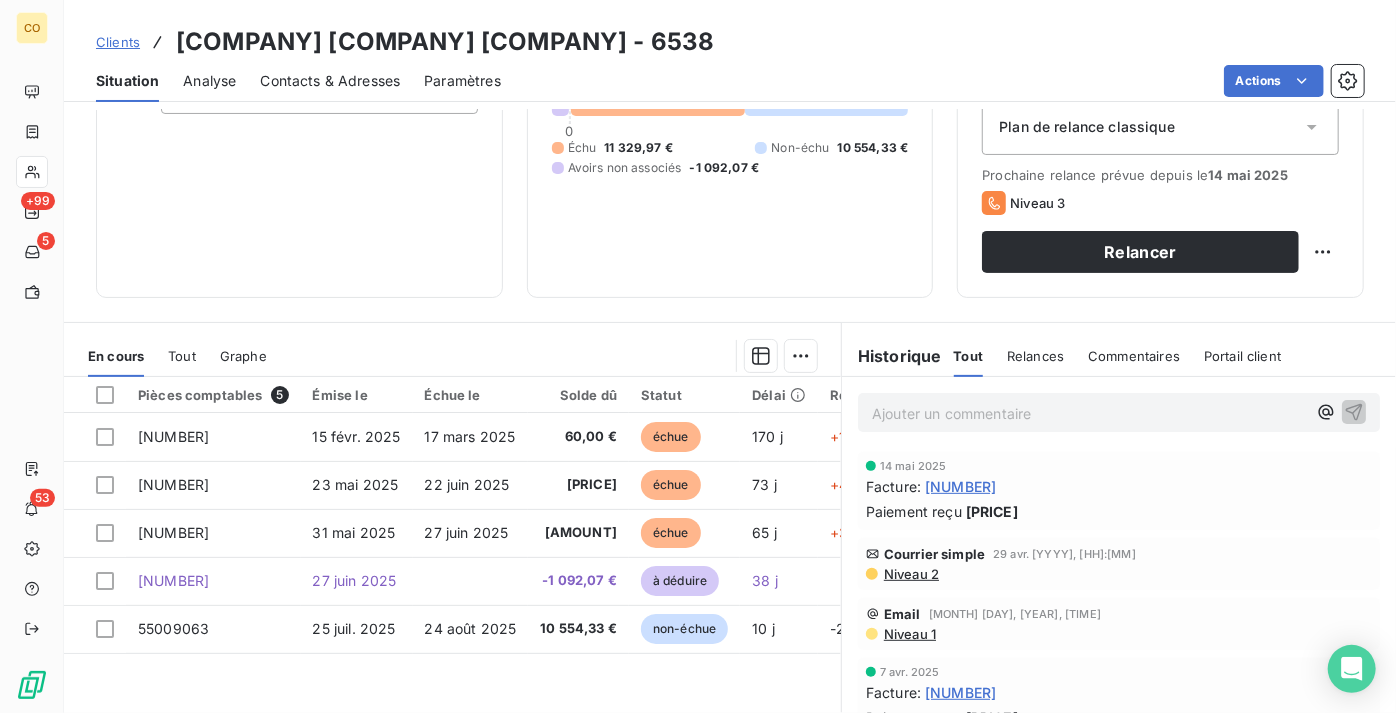 scroll, scrollTop: 272, scrollLeft: 0, axis: vertical 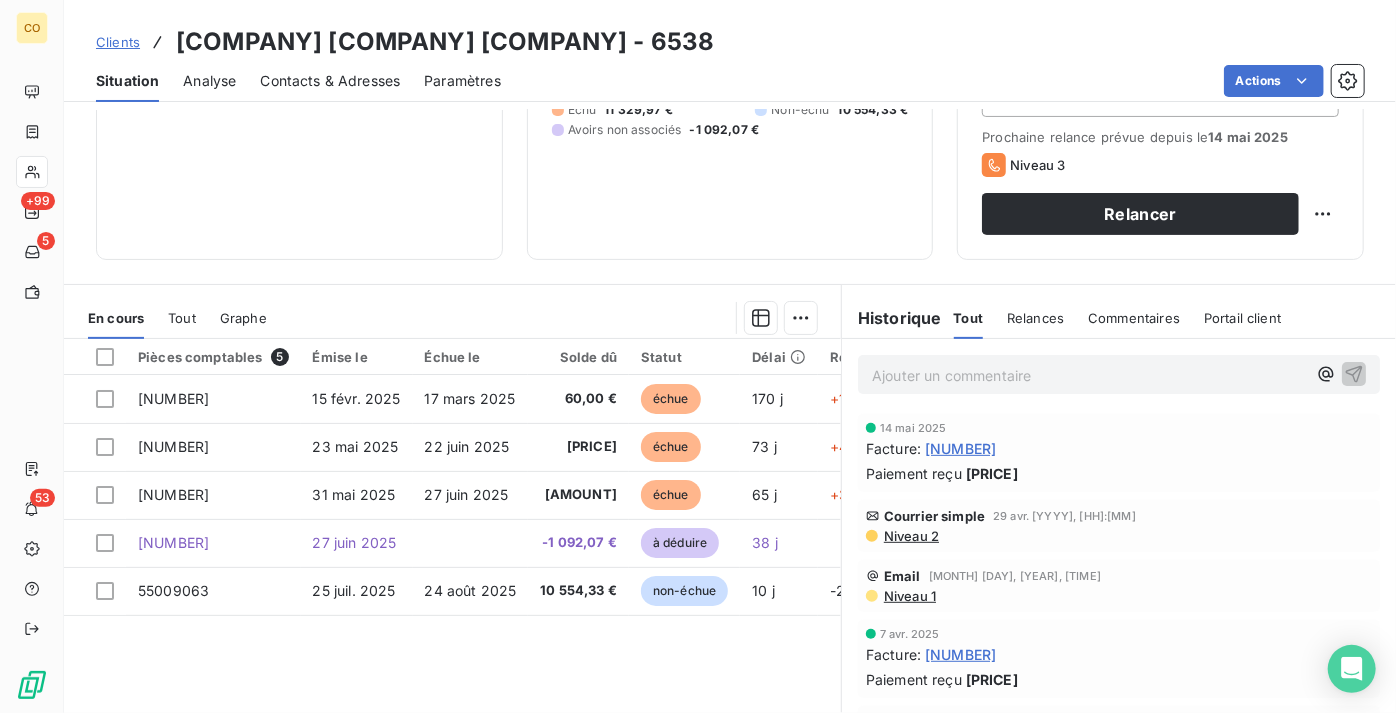 click on "Clients" at bounding box center (118, 42) 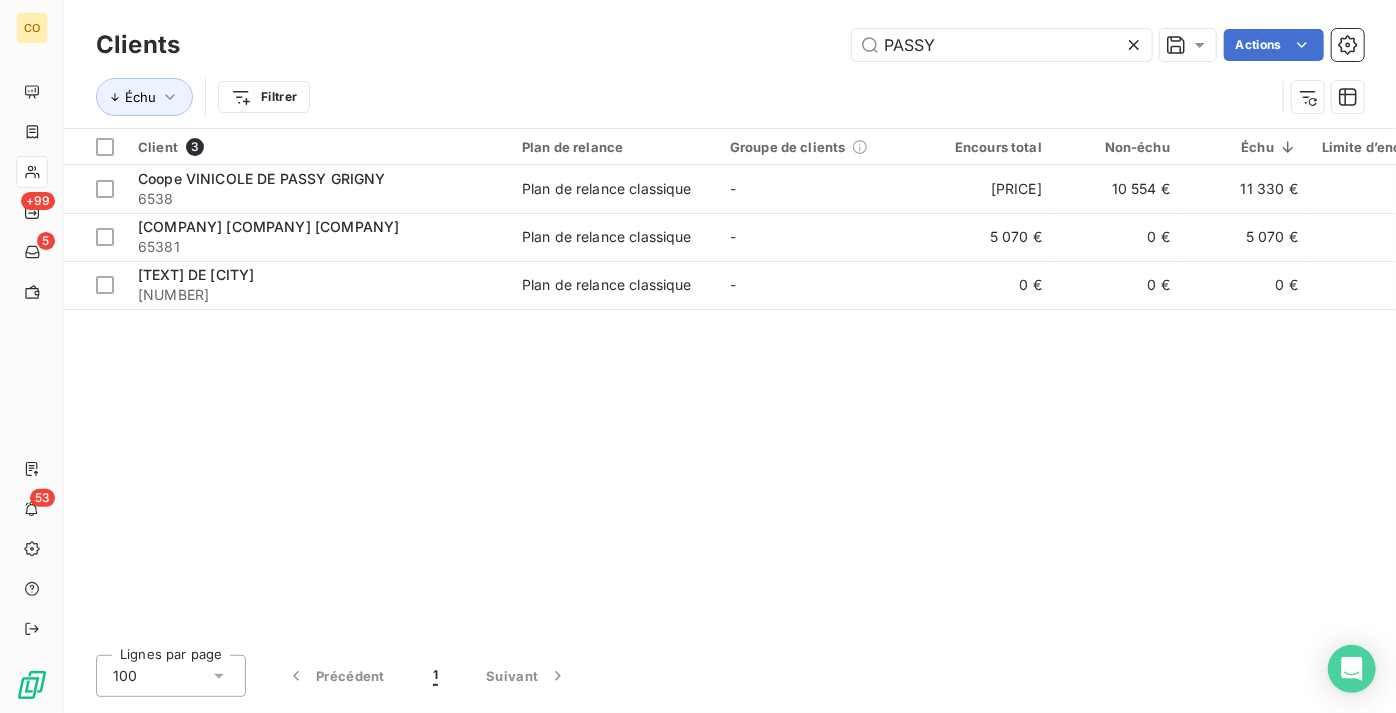 drag, startPoint x: 862, startPoint y: 42, endPoint x: 695, endPoint y: 44, distance: 167.01198 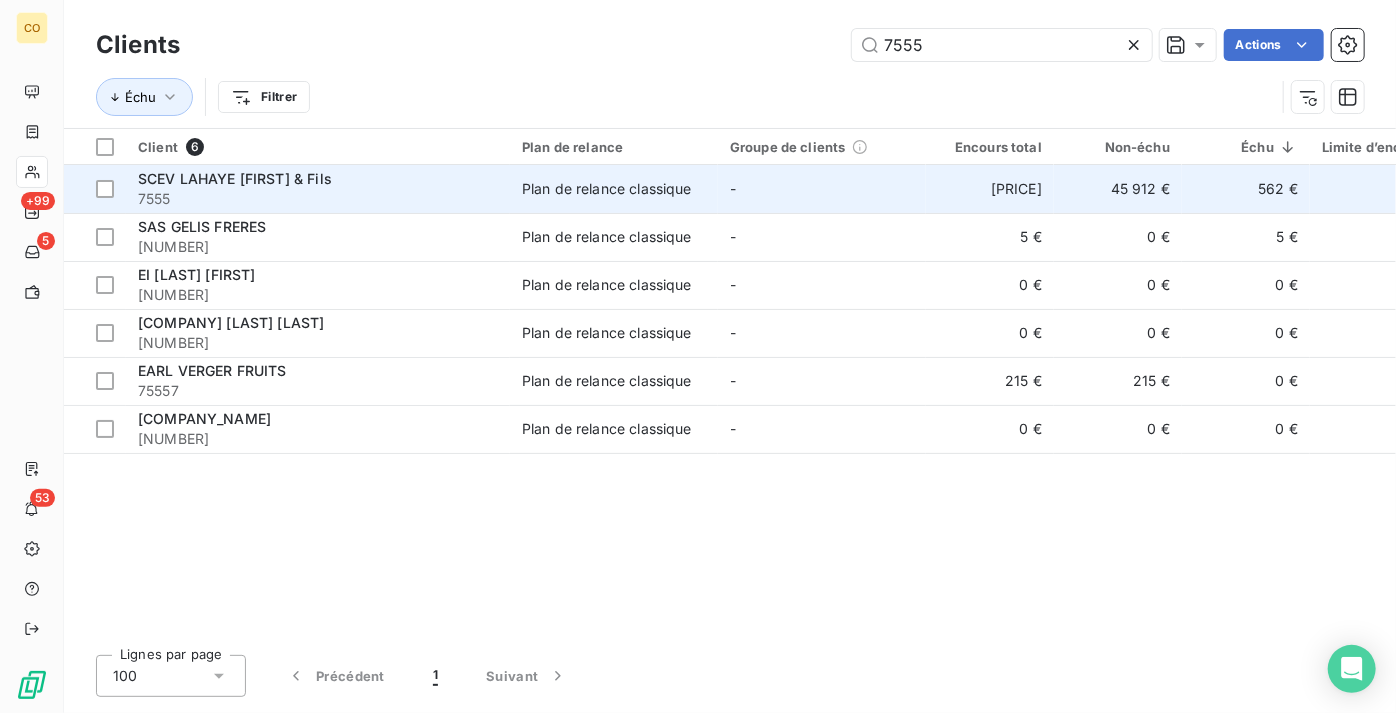 type on "7555" 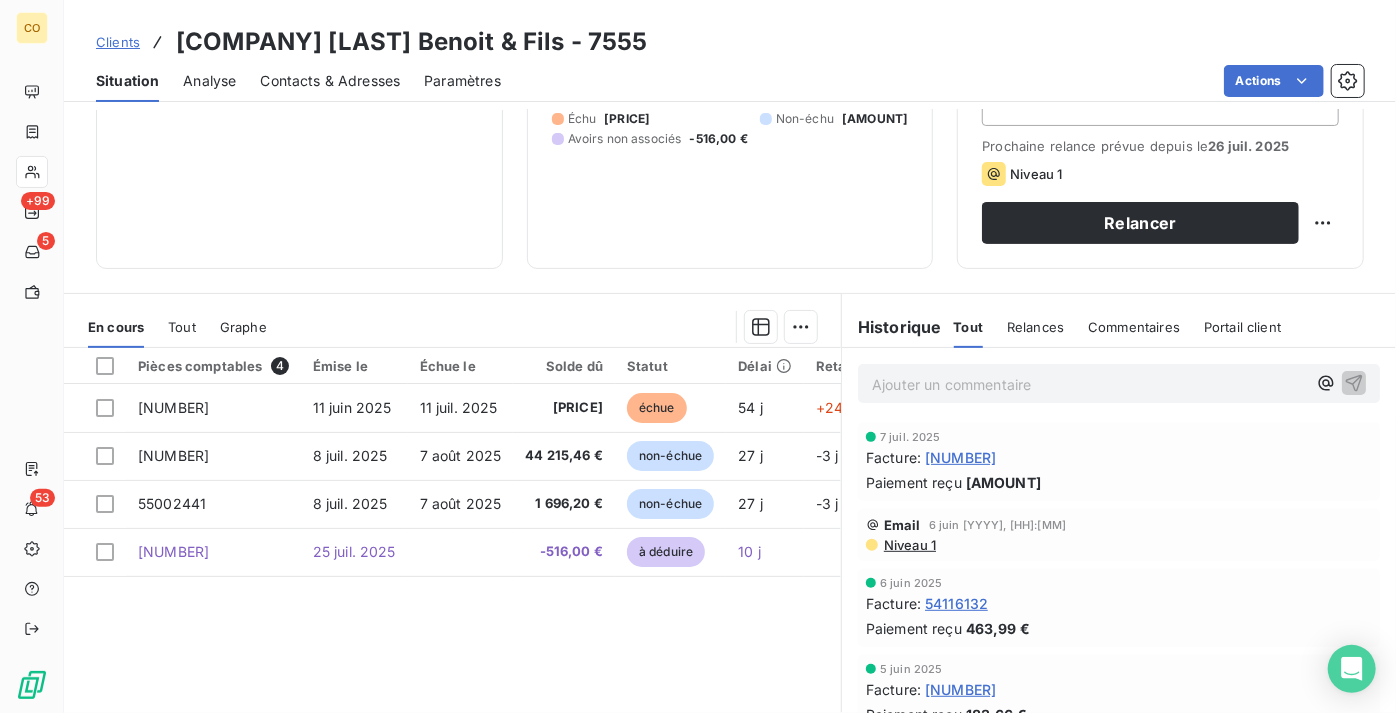 scroll, scrollTop: 272, scrollLeft: 0, axis: vertical 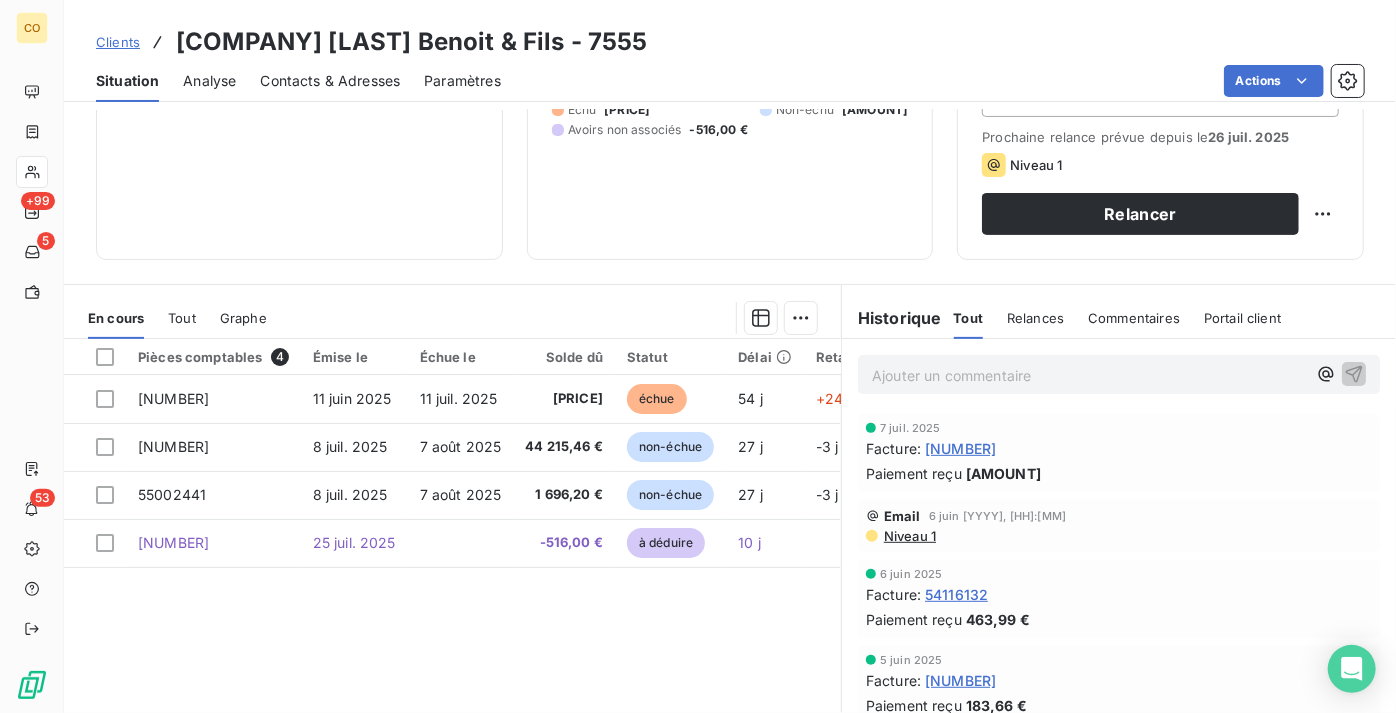 click on "Tout" at bounding box center [182, 318] 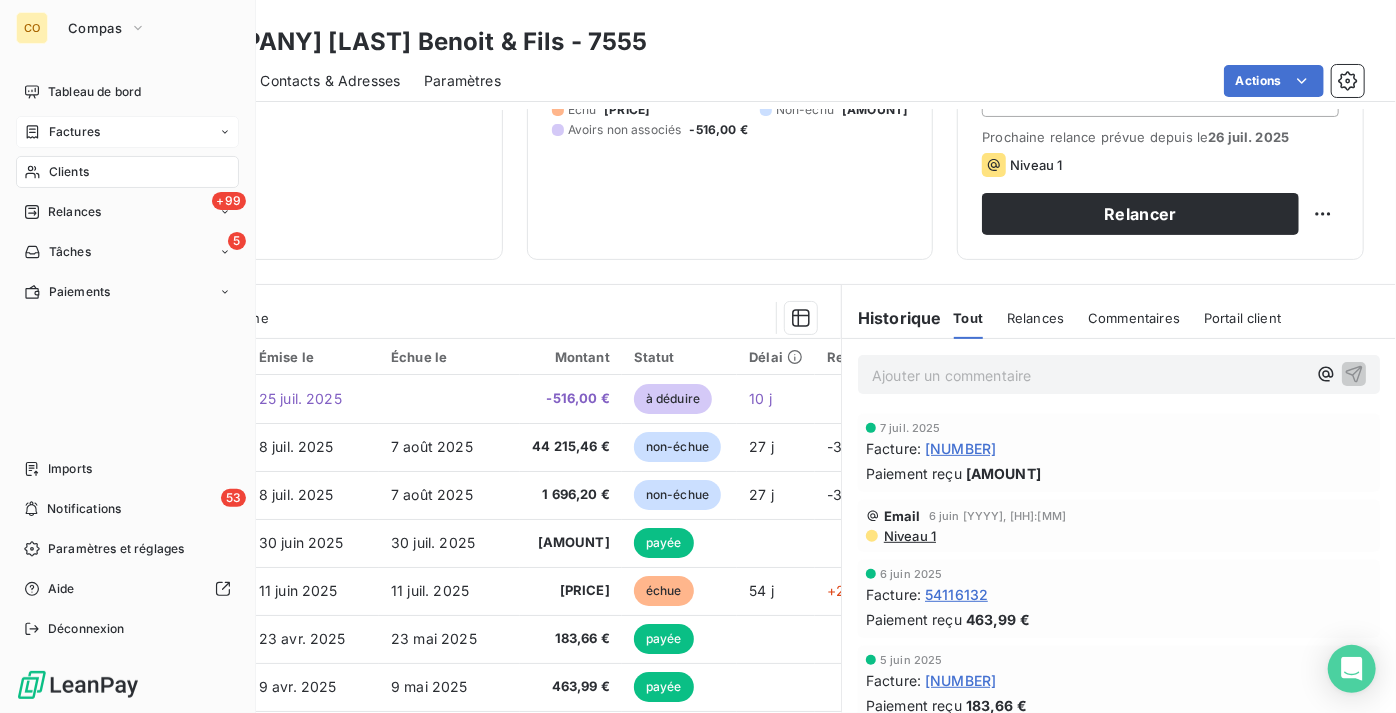 click on "Factures" at bounding box center [74, 132] 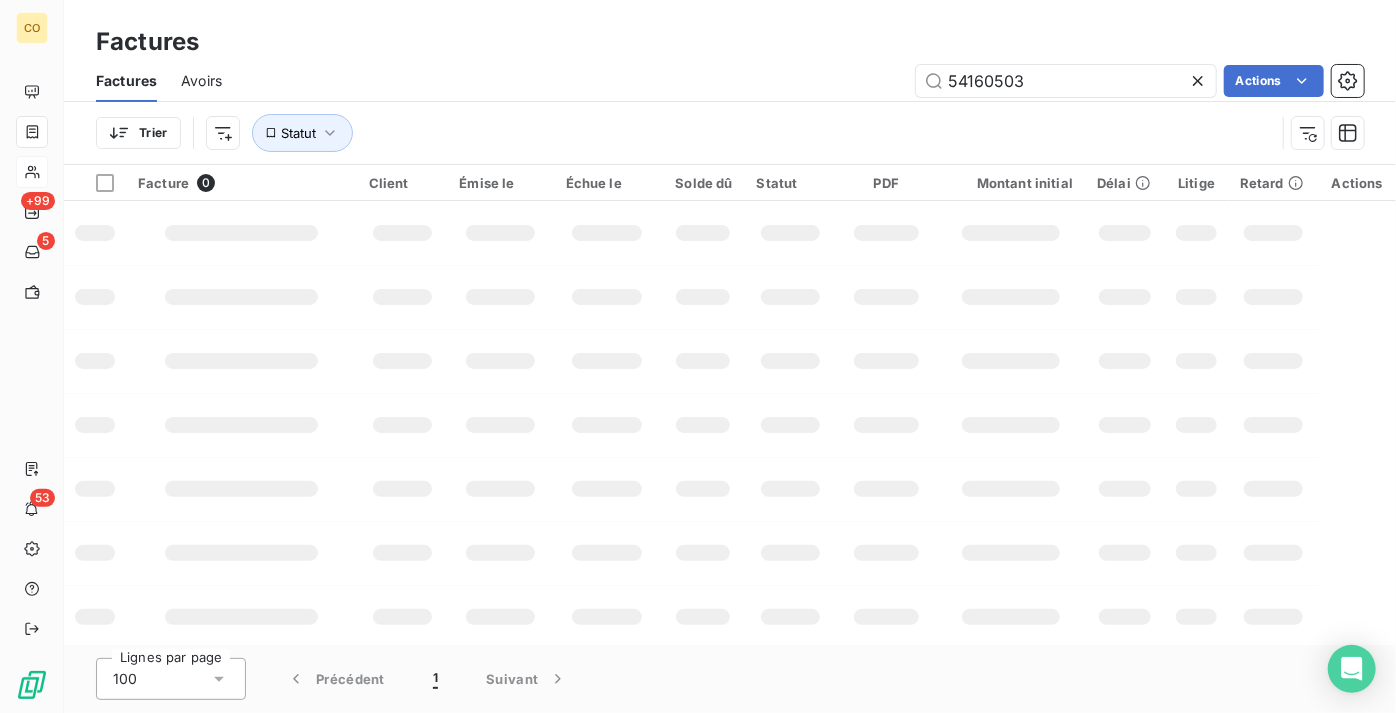 drag, startPoint x: 1048, startPoint y: 89, endPoint x: 760, endPoint y: 94, distance: 288.0434 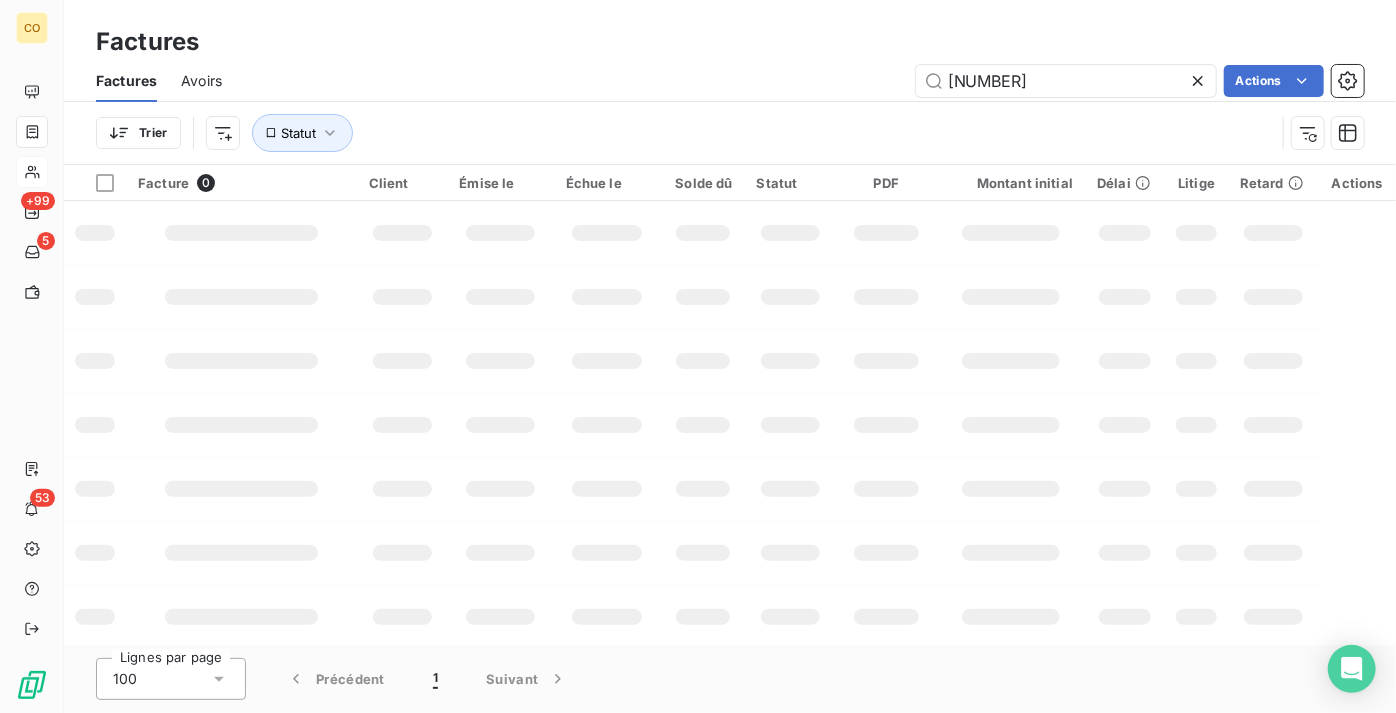 type on "[NUMBER]" 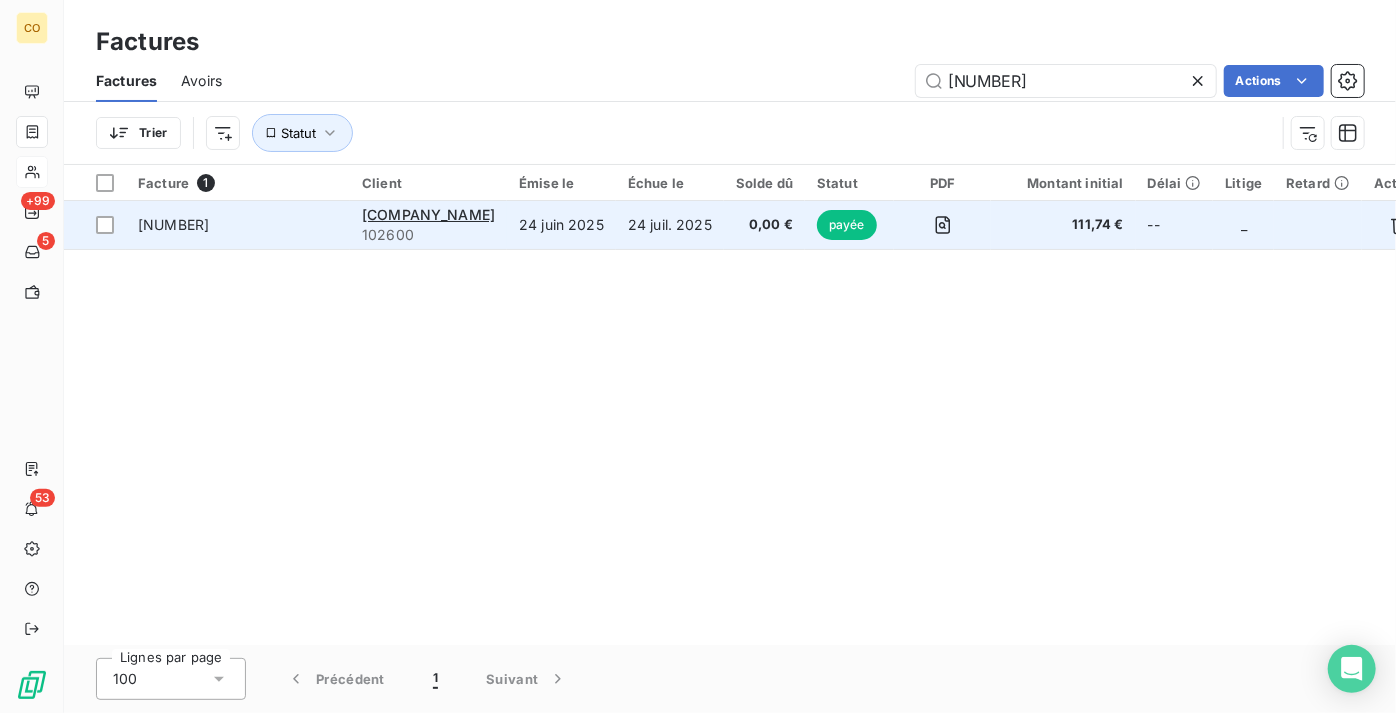 click on "[COMPANY_NAME] [NUMBER]" at bounding box center [428, 225] 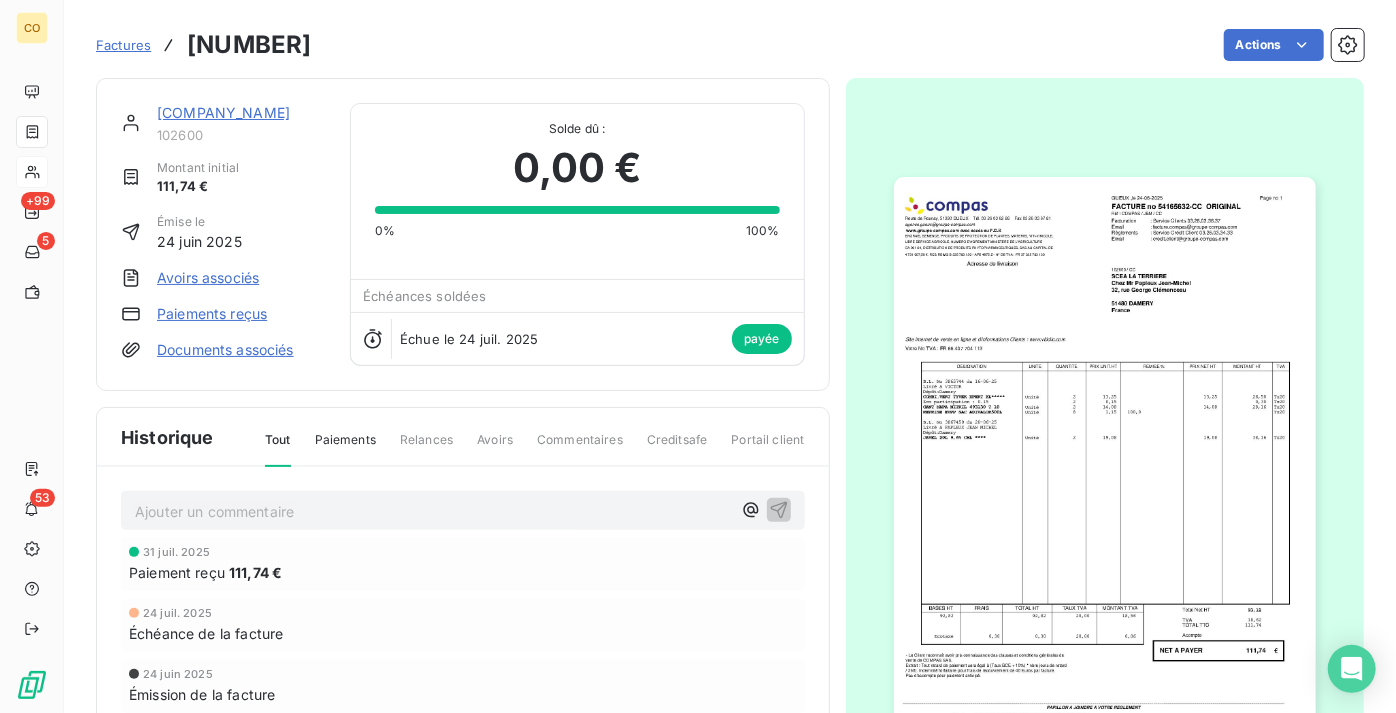 click on "SCEA LA TERRIERE [POSTAL_CODE] Montant initial [PRICE] Émise le [MONTH] [DAY], [YEAR] Avoirs associés Paiements reçus Documents associés Solde dû : [PRICE] 0% 100% Échéances soldées Échue le [MONTH] [DAY], [YEAR] payée" at bounding box center (463, 234) 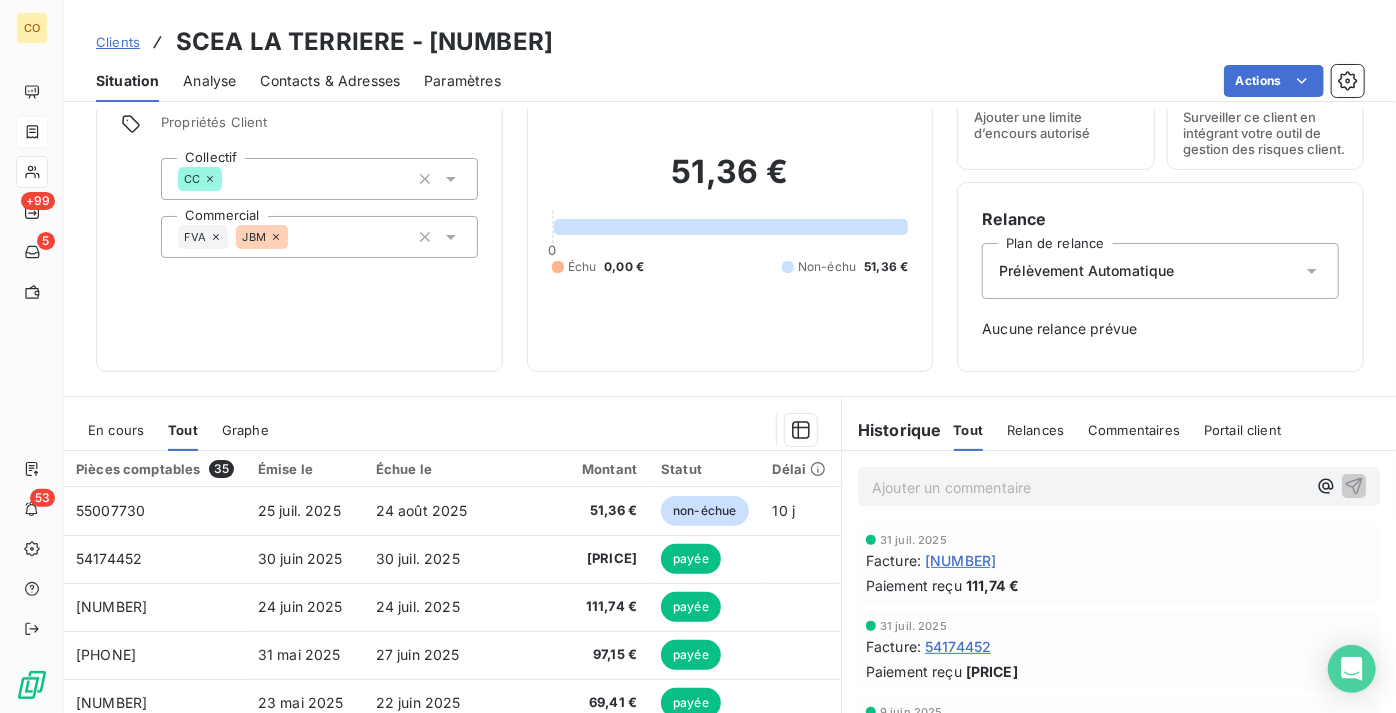 scroll, scrollTop: 181, scrollLeft: 0, axis: vertical 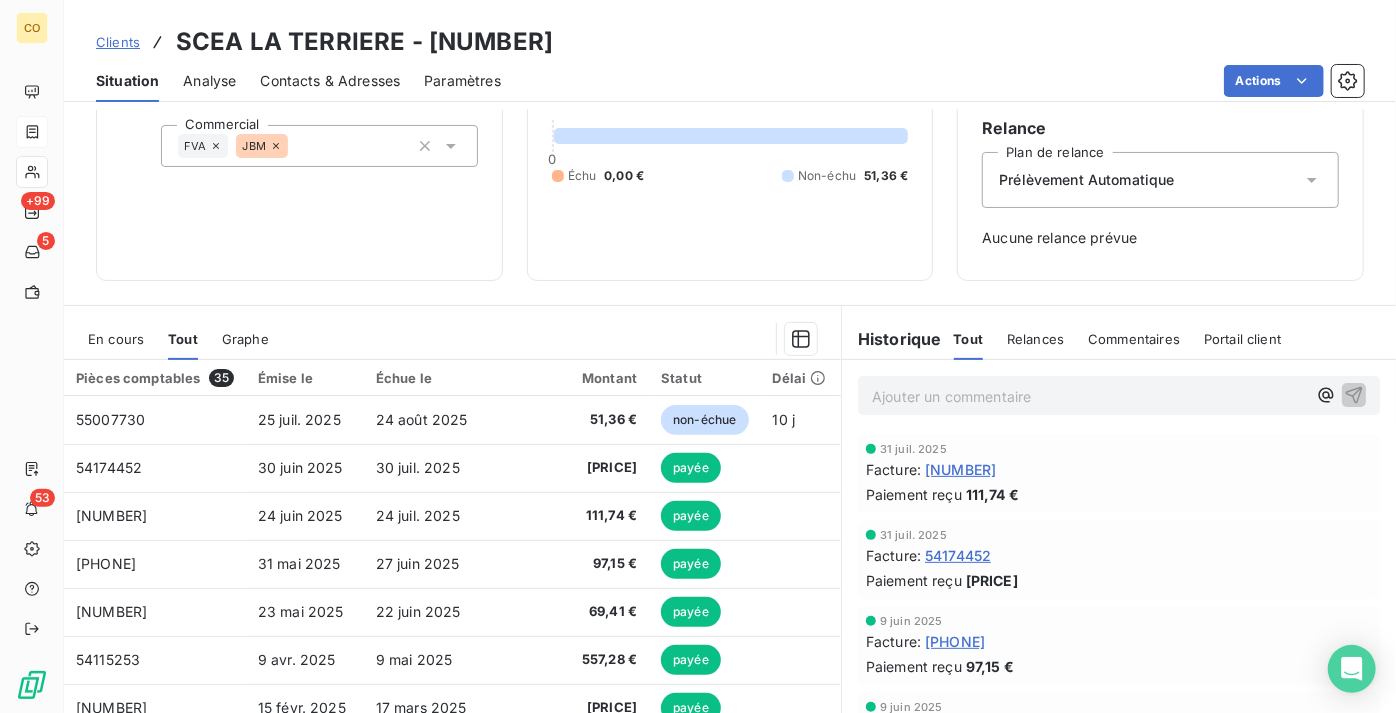 click on "En cours" at bounding box center [116, 339] 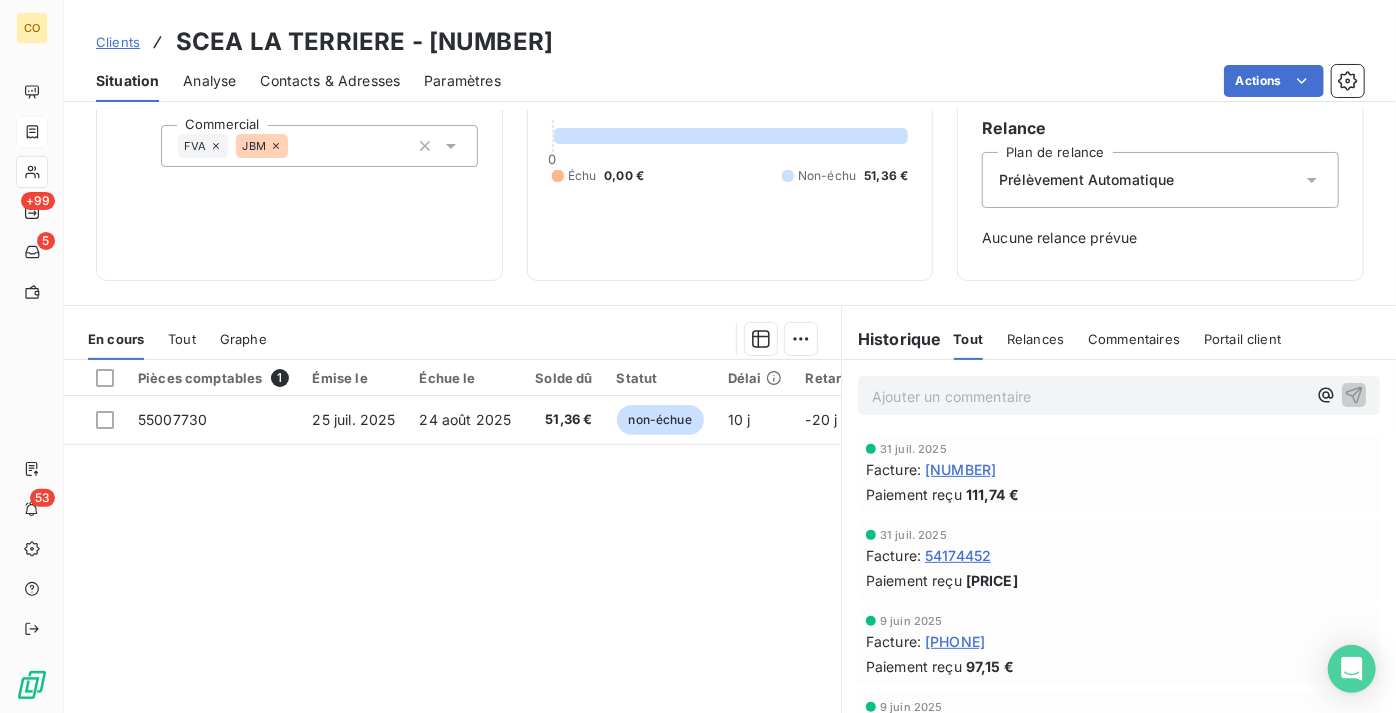 click on "Tout" at bounding box center (182, 339) 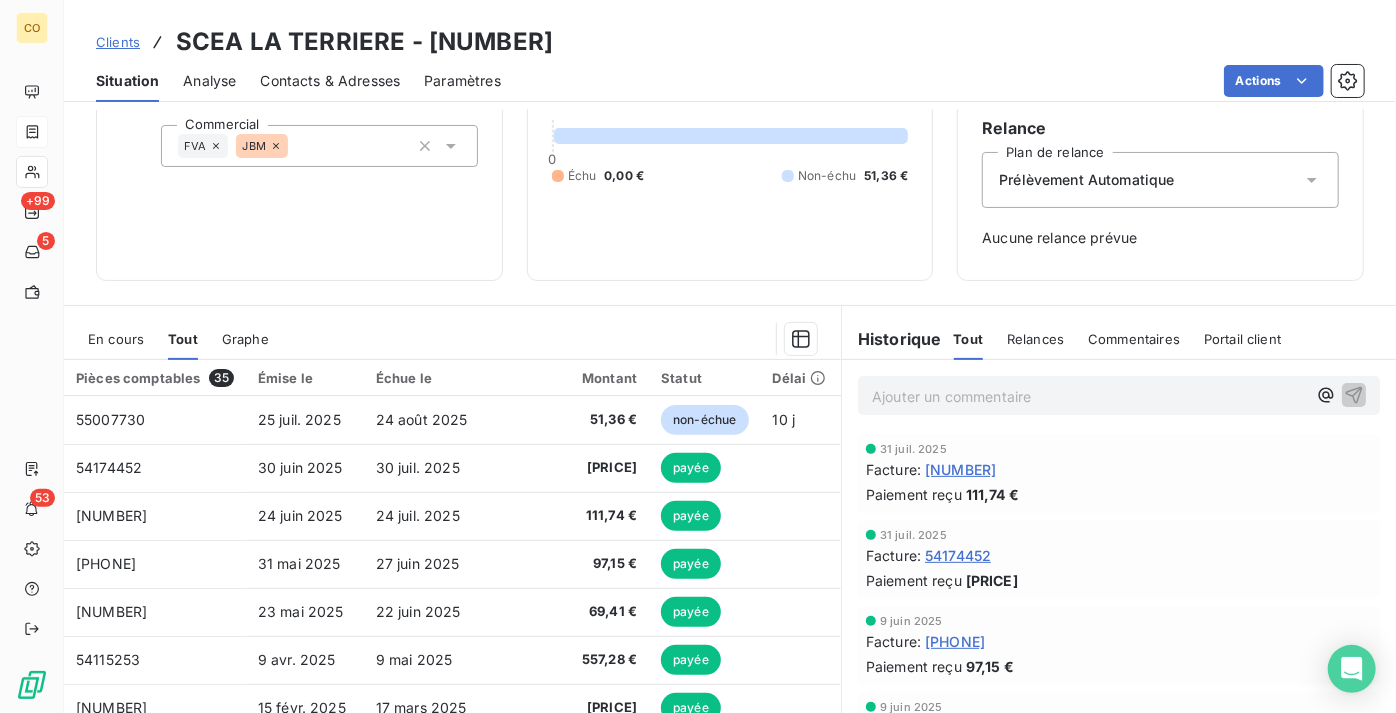 click on "Clients" at bounding box center (118, 42) 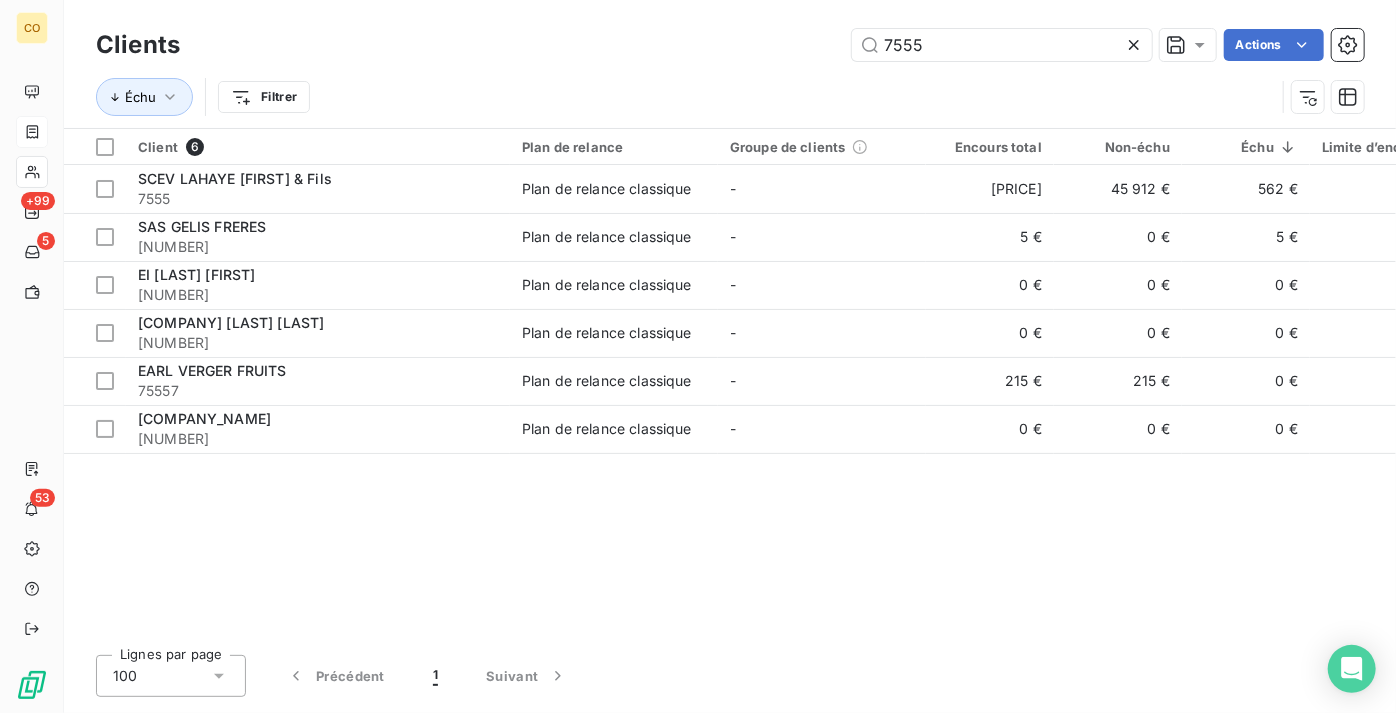 drag, startPoint x: 914, startPoint y: 45, endPoint x: 831, endPoint y: 54, distance: 83.48653 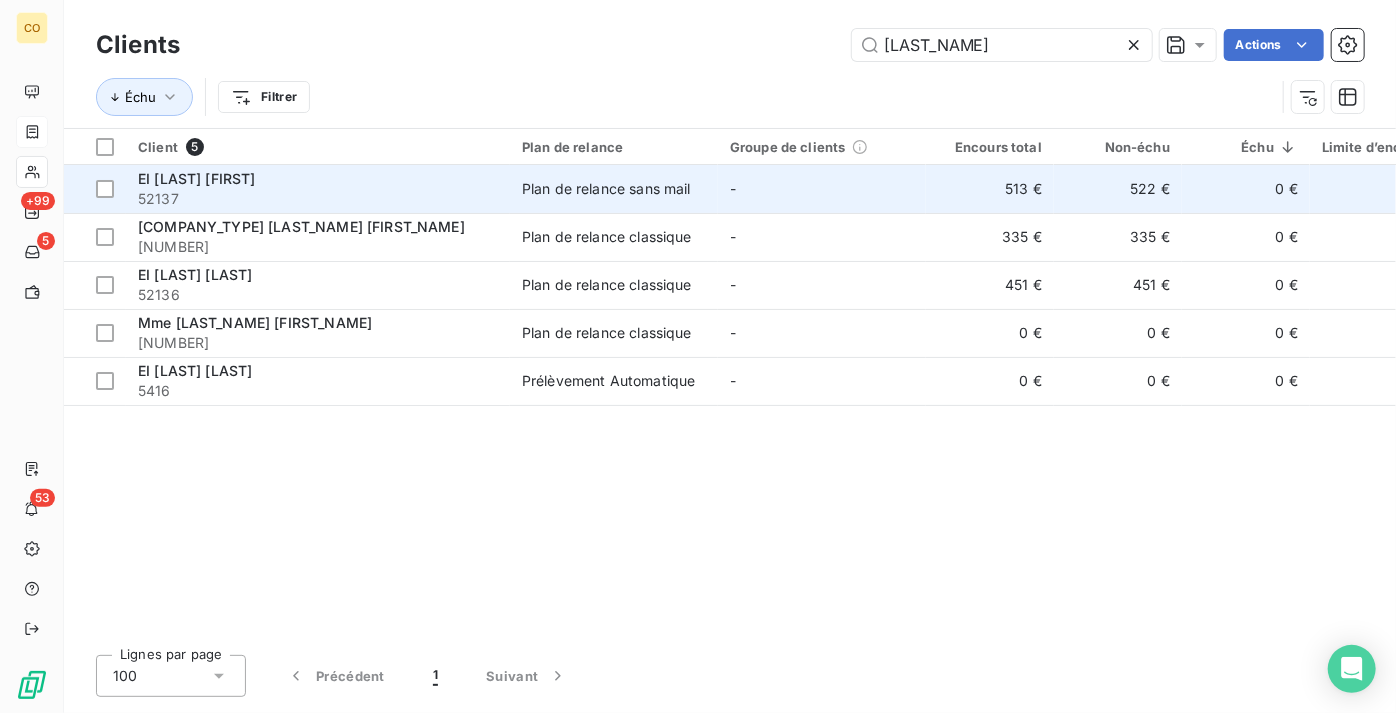 type on "[LAST_NAME]" 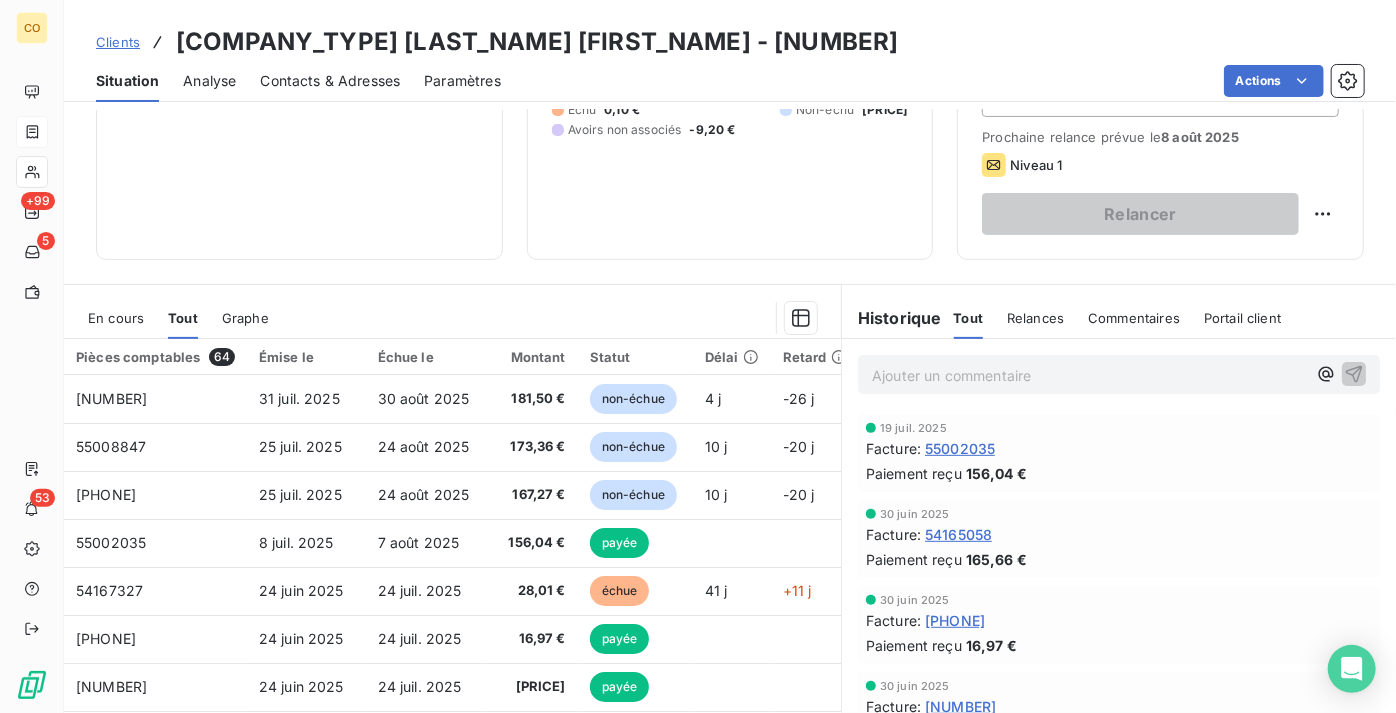 scroll, scrollTop: 272, scrollLeft: 0, axis: vertical 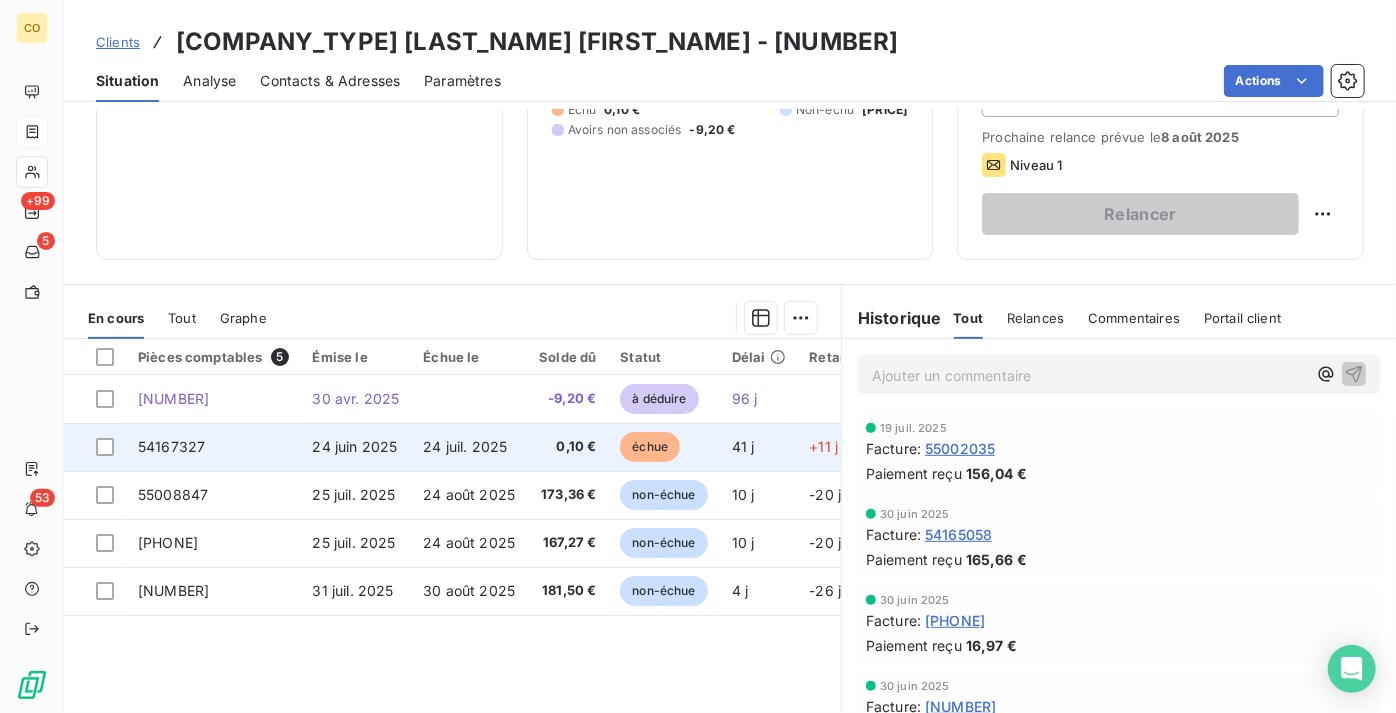 click on "24 juil. 2025" at bounding box center (465, 446) 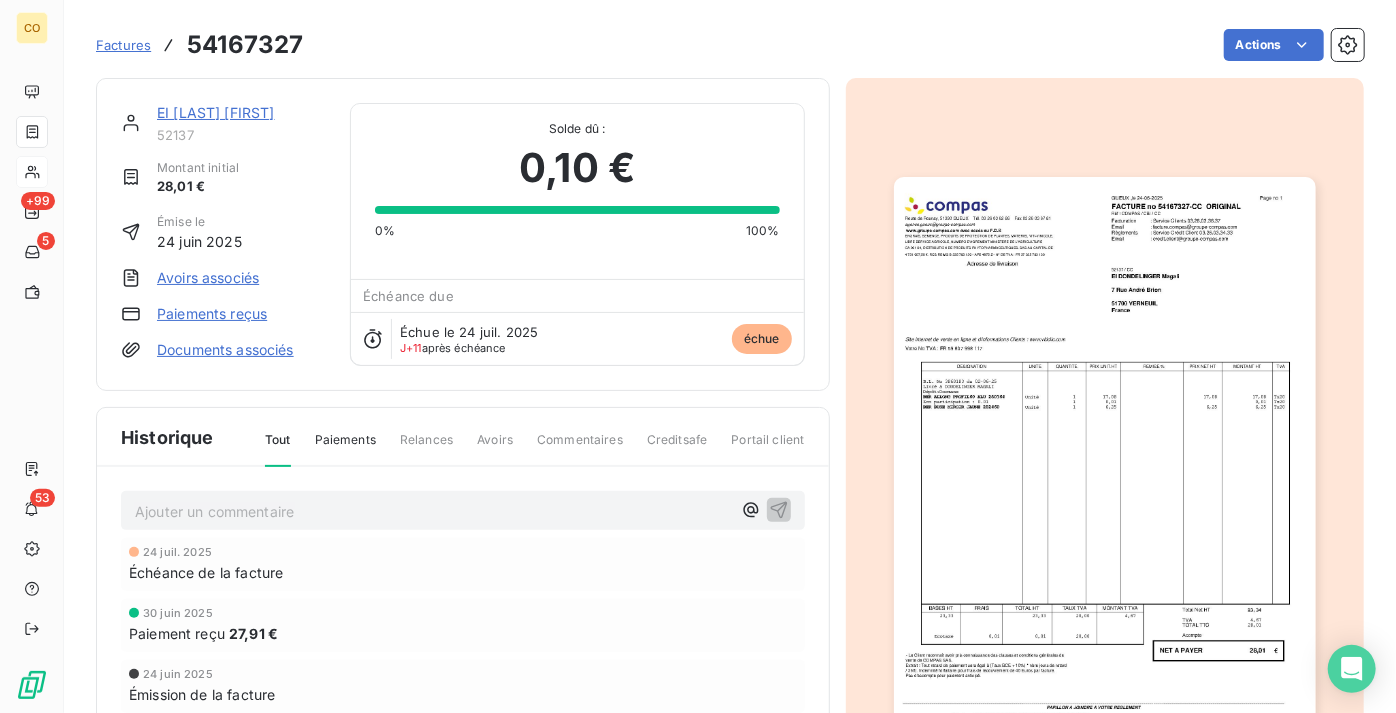 click at bounding box center (1105, 475) 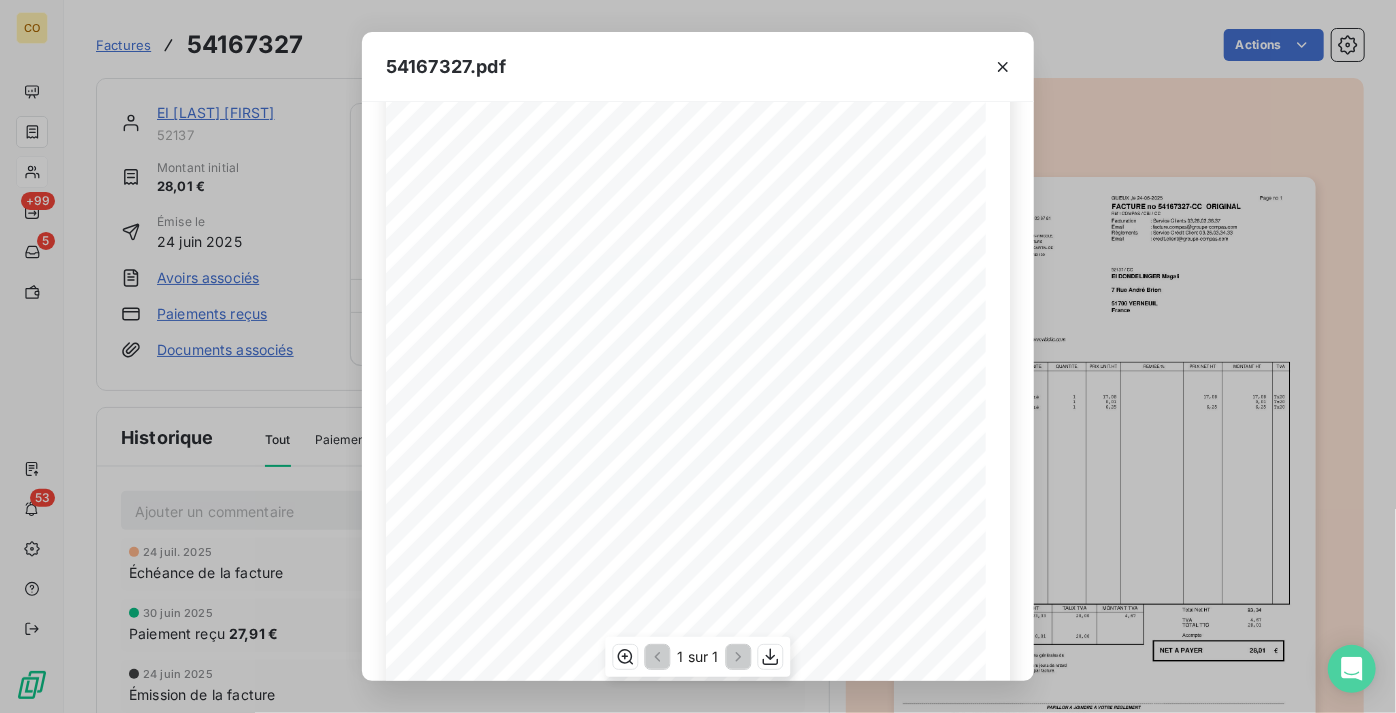 scroll, scrollTop: 317, scrollLeft: 0, axis: vertical 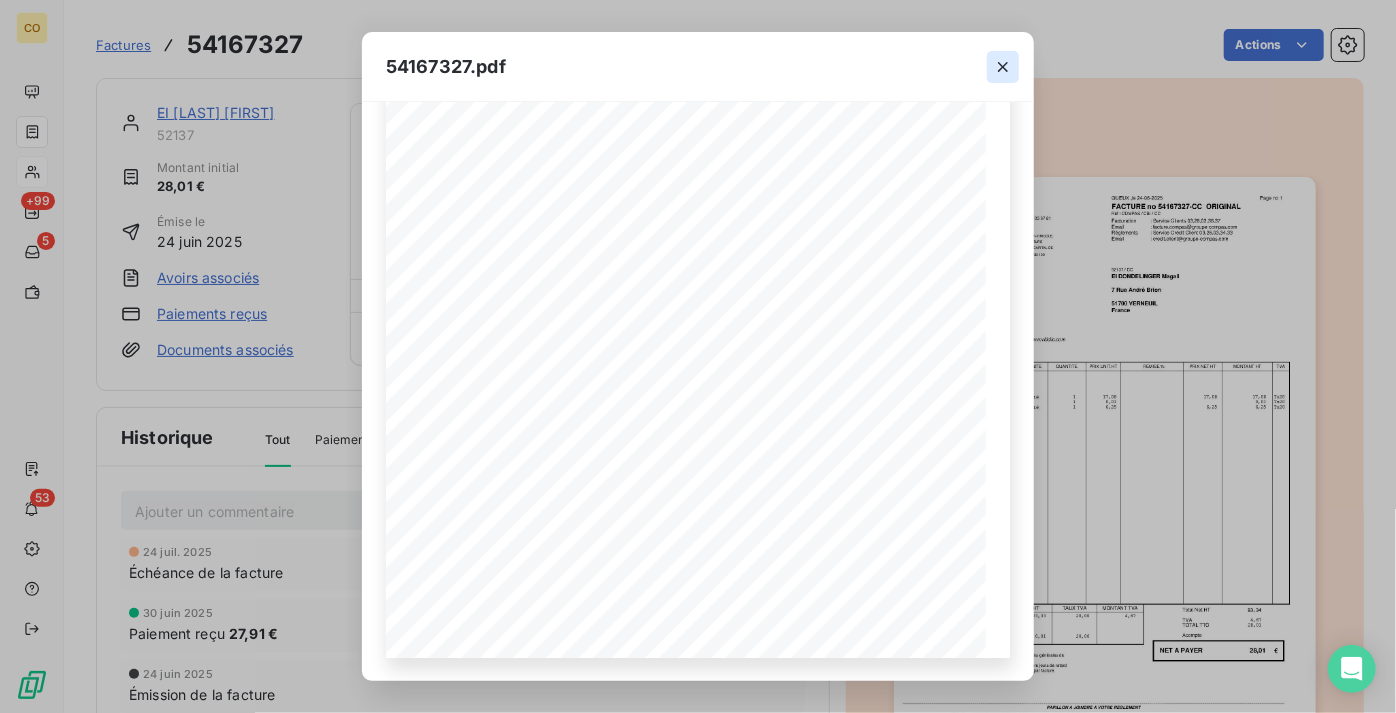 click 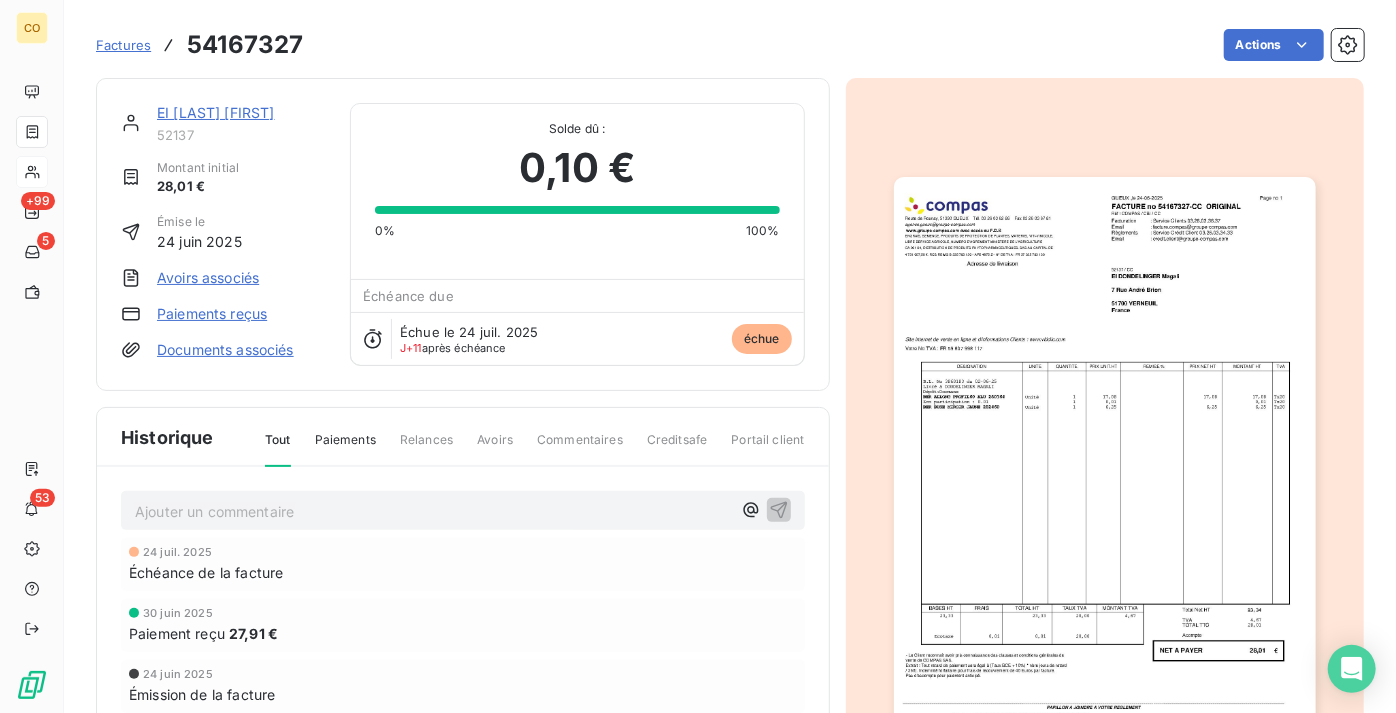 click on "EI [LAST] [FIRST]" at bounding box center [216, 112] 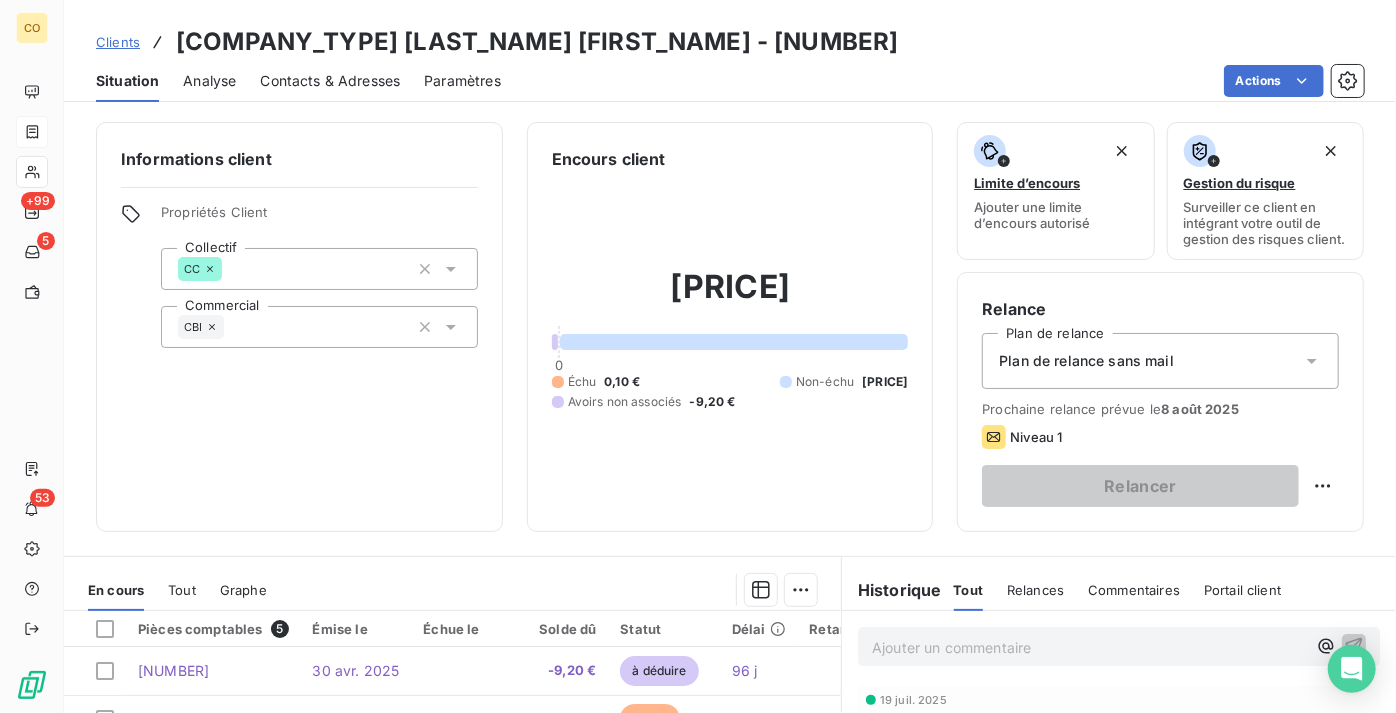 click on "[TEXT] [COMPANY_TYPE] [LAST_NAME] [FIRST_NAME] - [NUMBER]" at bounding box center [497, 42] 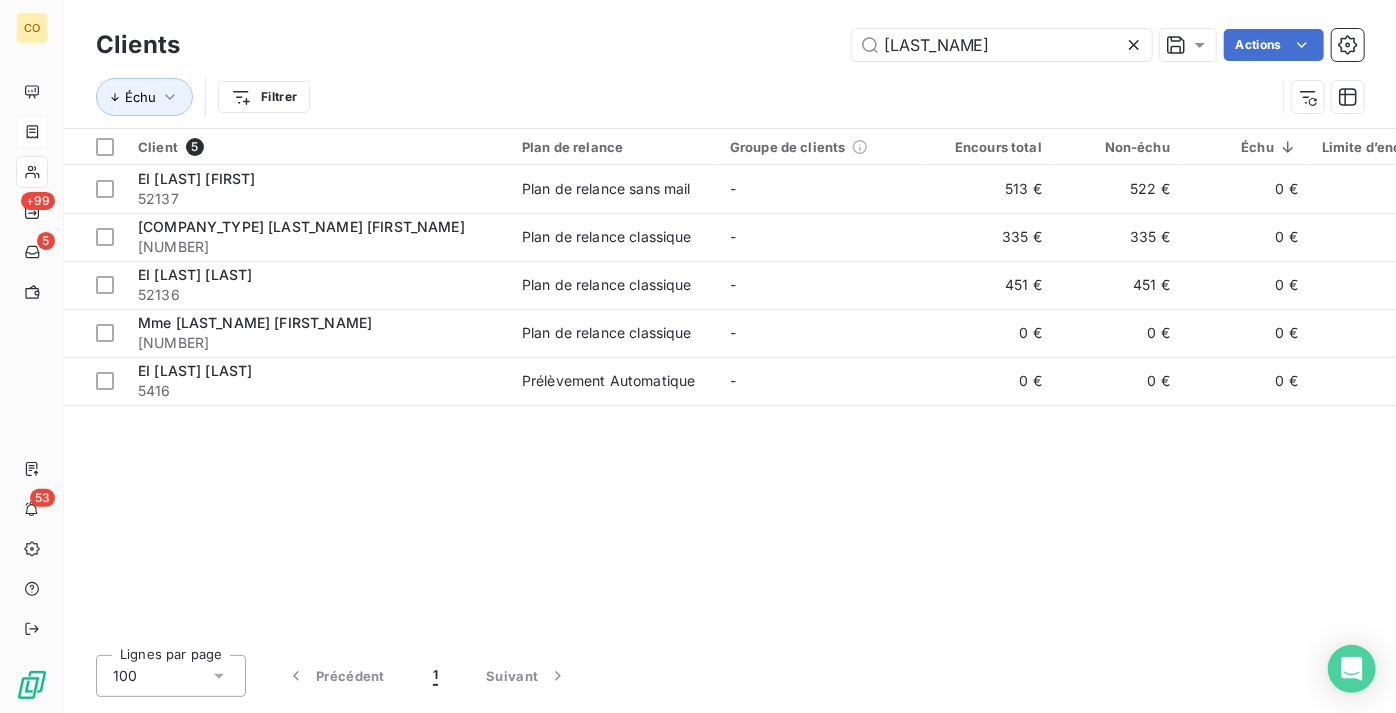 drag, startPoint x: 1001, startPoint y: 53, endPoint x: 854, endPoint y: 85, distance: 150.44267 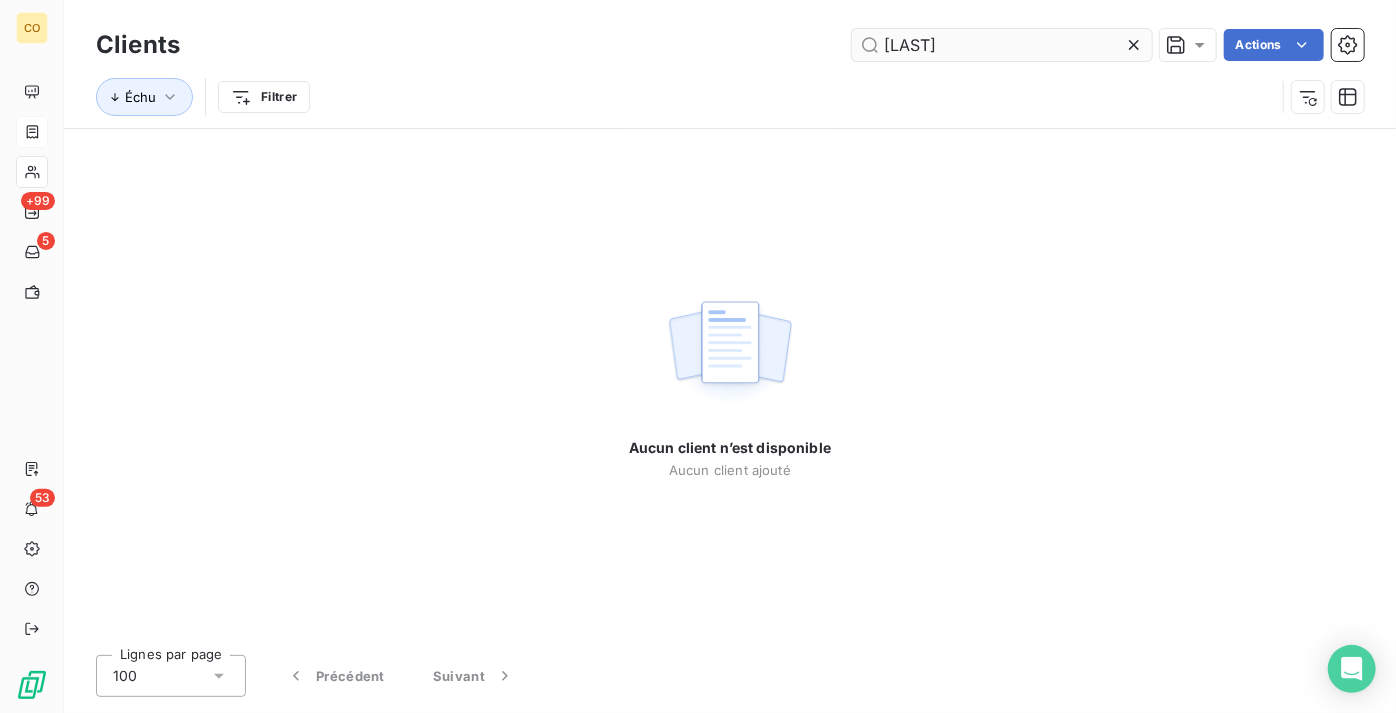 click on "[LAST]" at bounding box center (1002, 45) 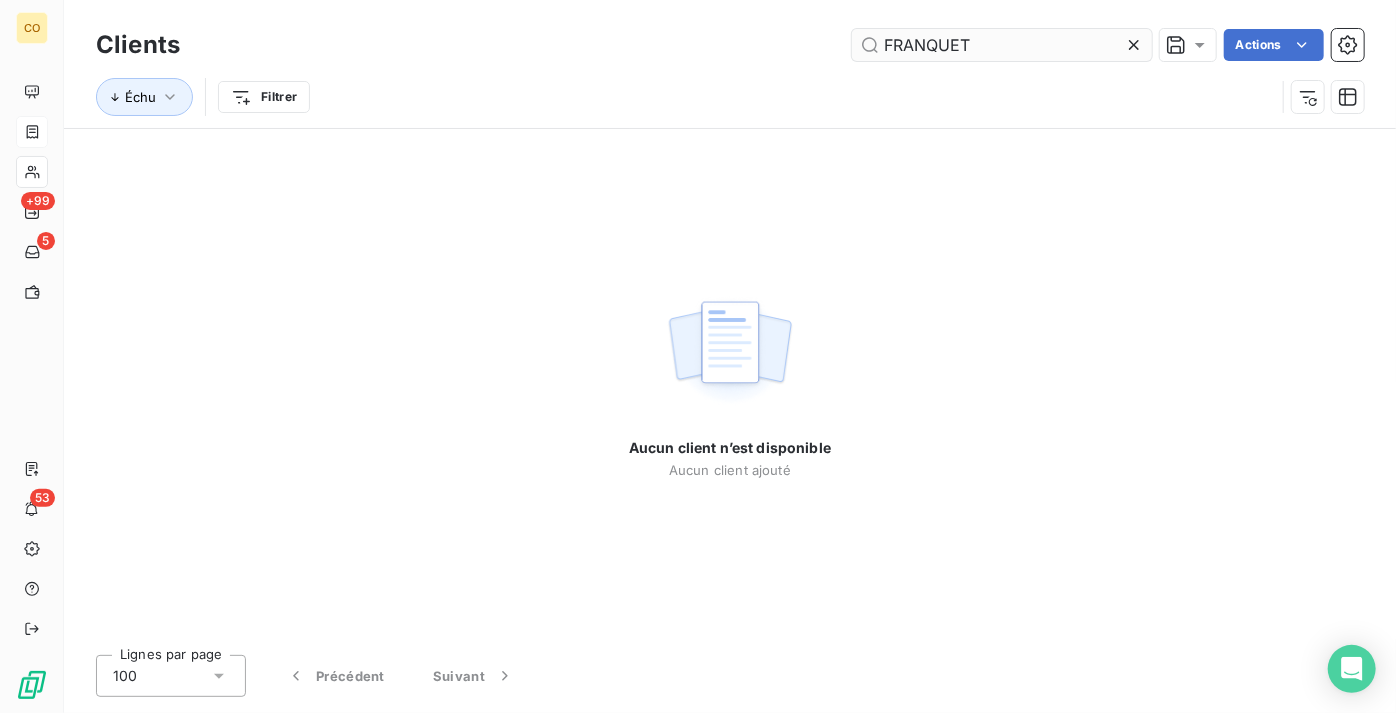 type on "FRANQUET" 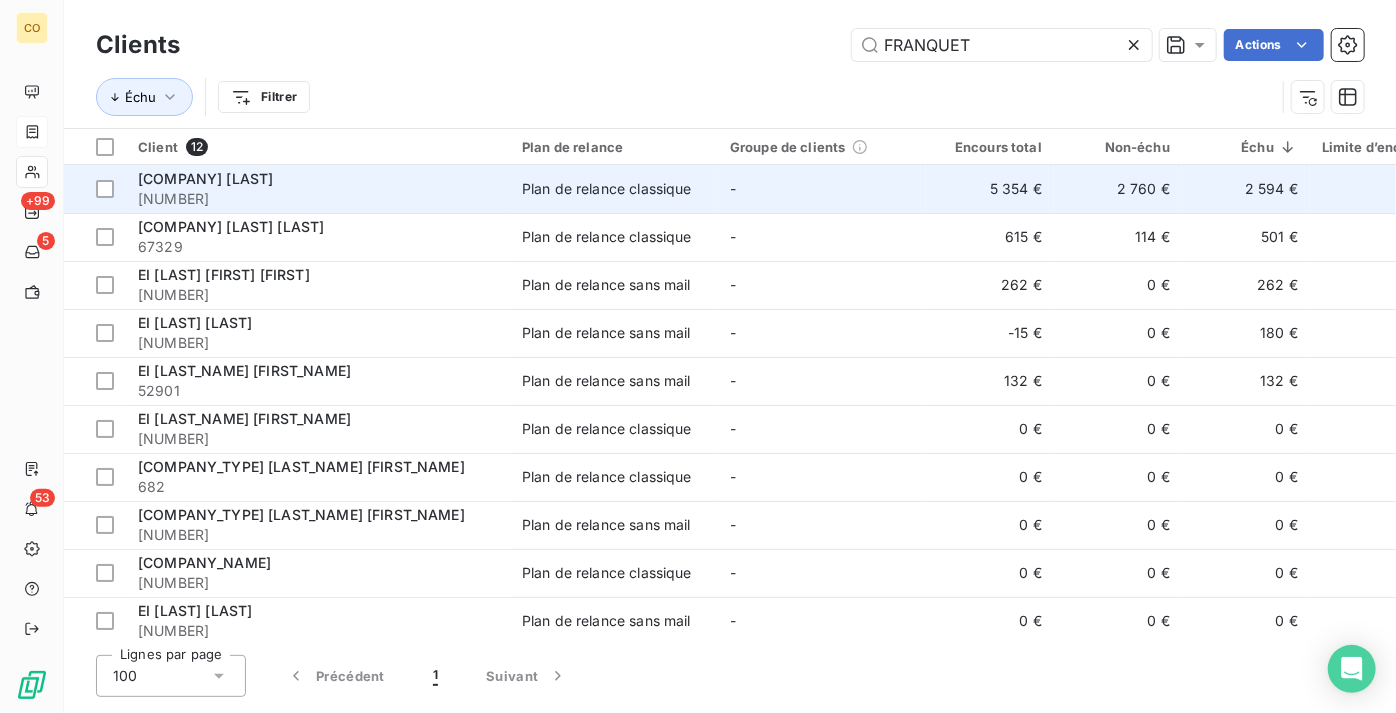 click on "[COMPANY] [LAST]" at bounding box center (318, 179) 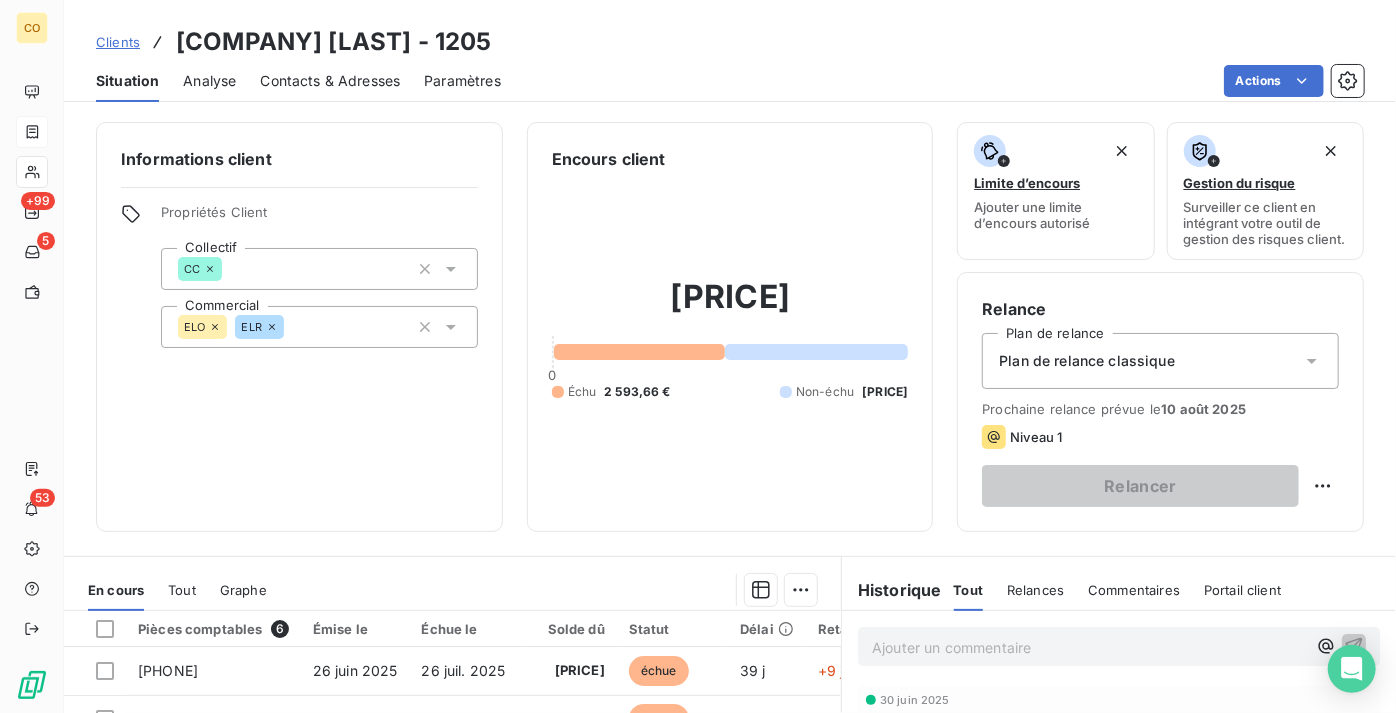 click on "Actions" at bounding box center [944, 81] 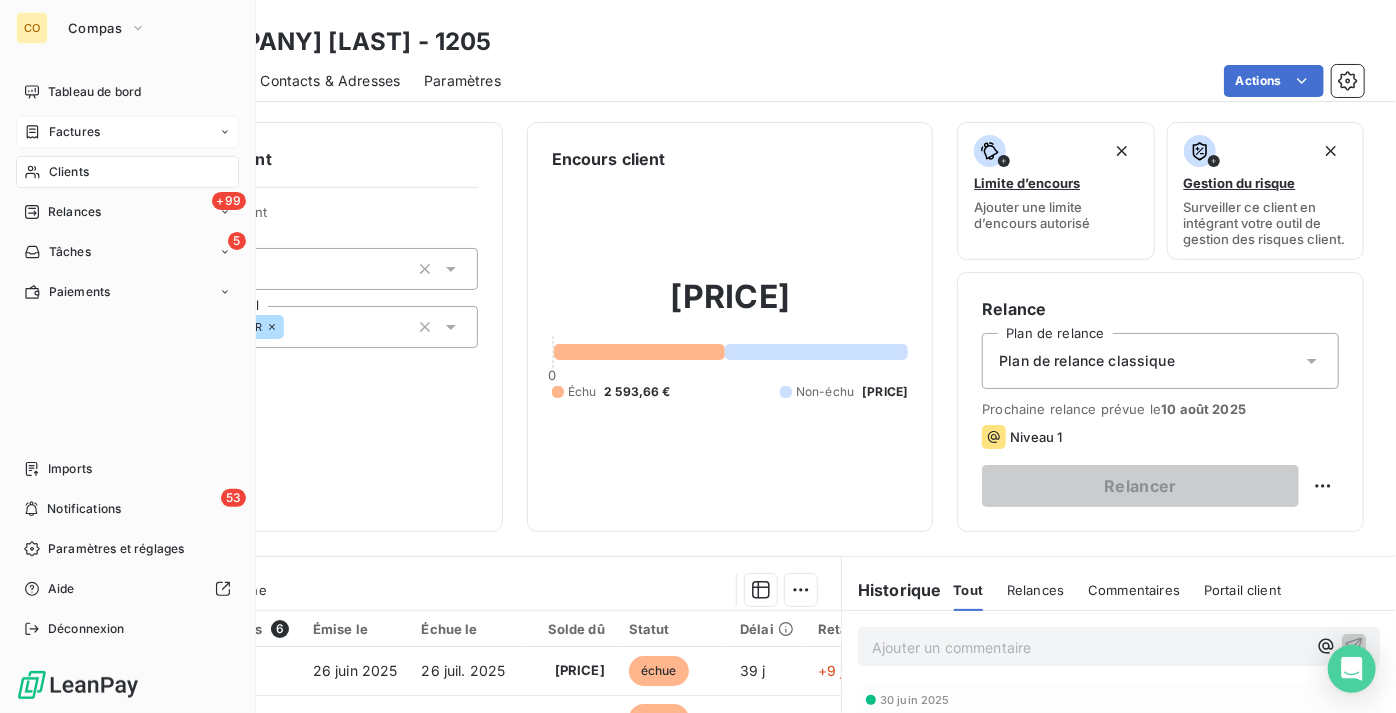 click on "[TEXT]" at bounding box center (127, 192) 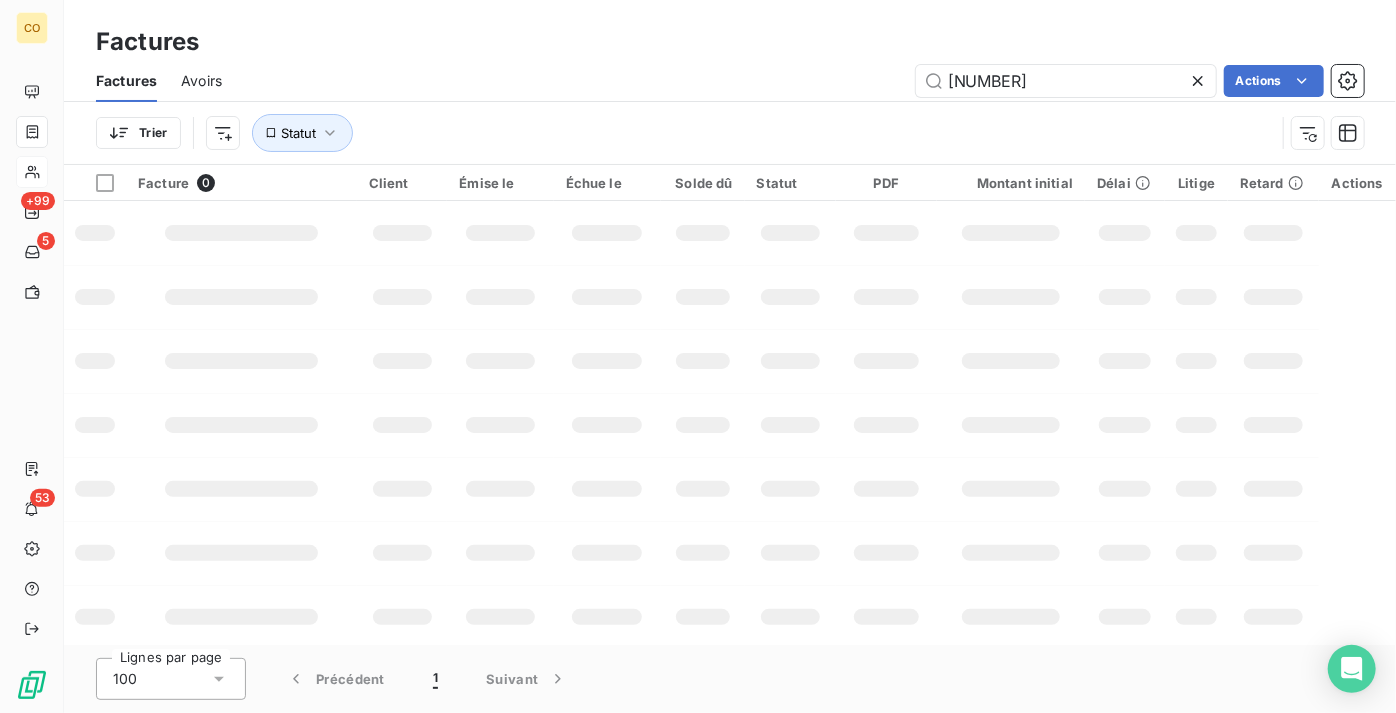 drag, startPoint x: 1057, startPoint y: 89, endPoint x: 853, endPoint y: 85, distance: 204.03922 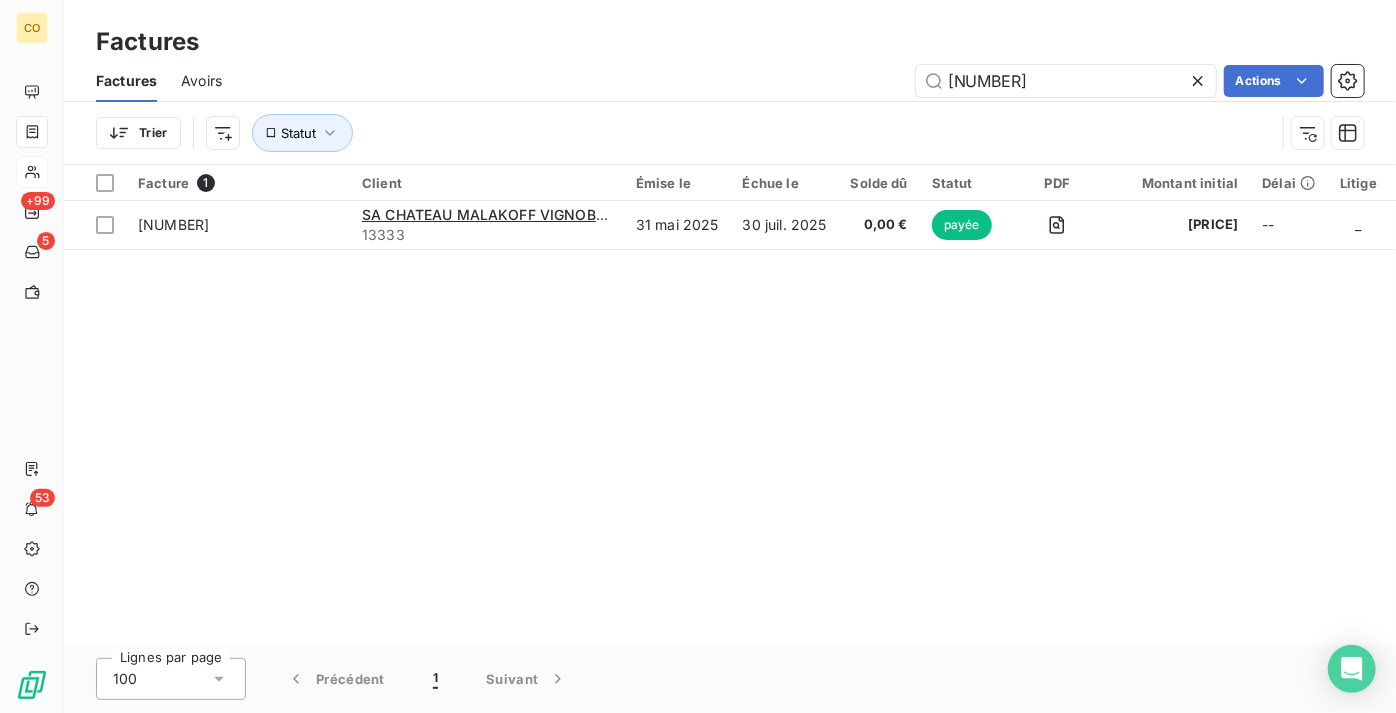 type on "[NUMBER]" 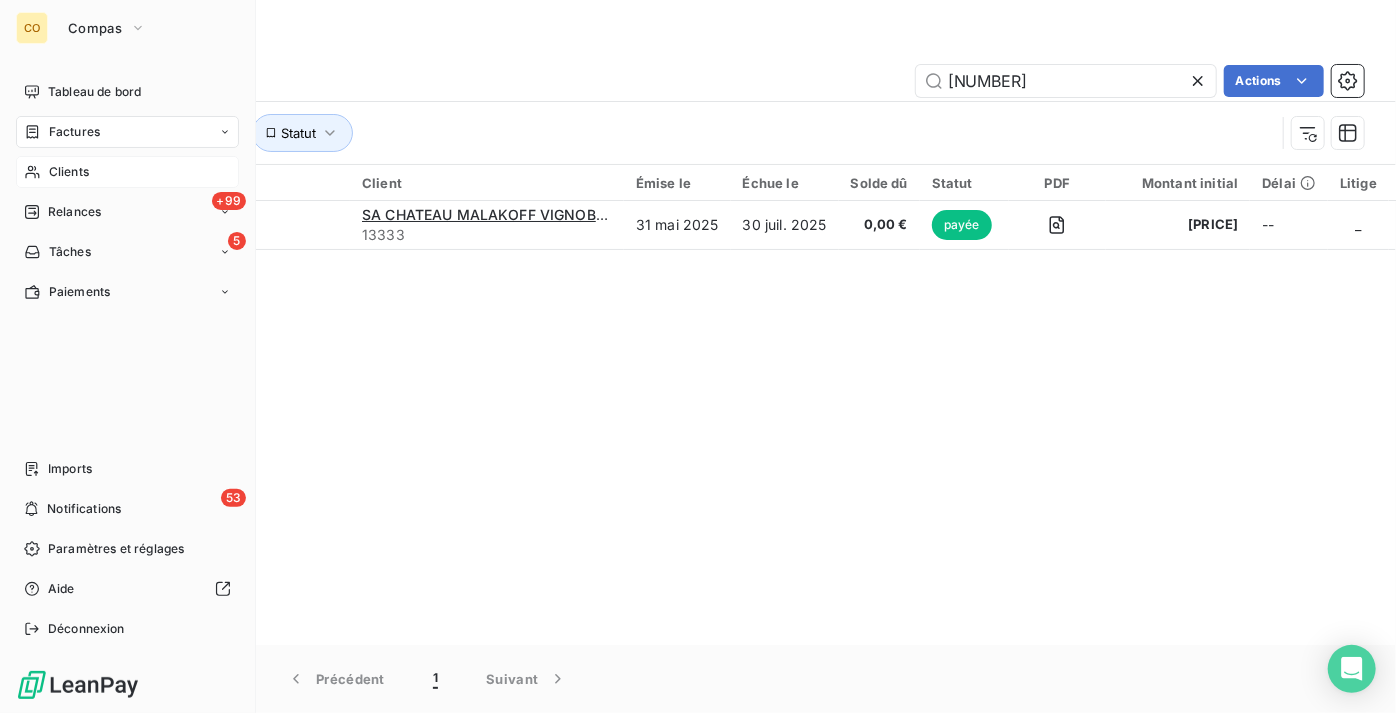 click on "Clients" at bounding box center [69, 172] 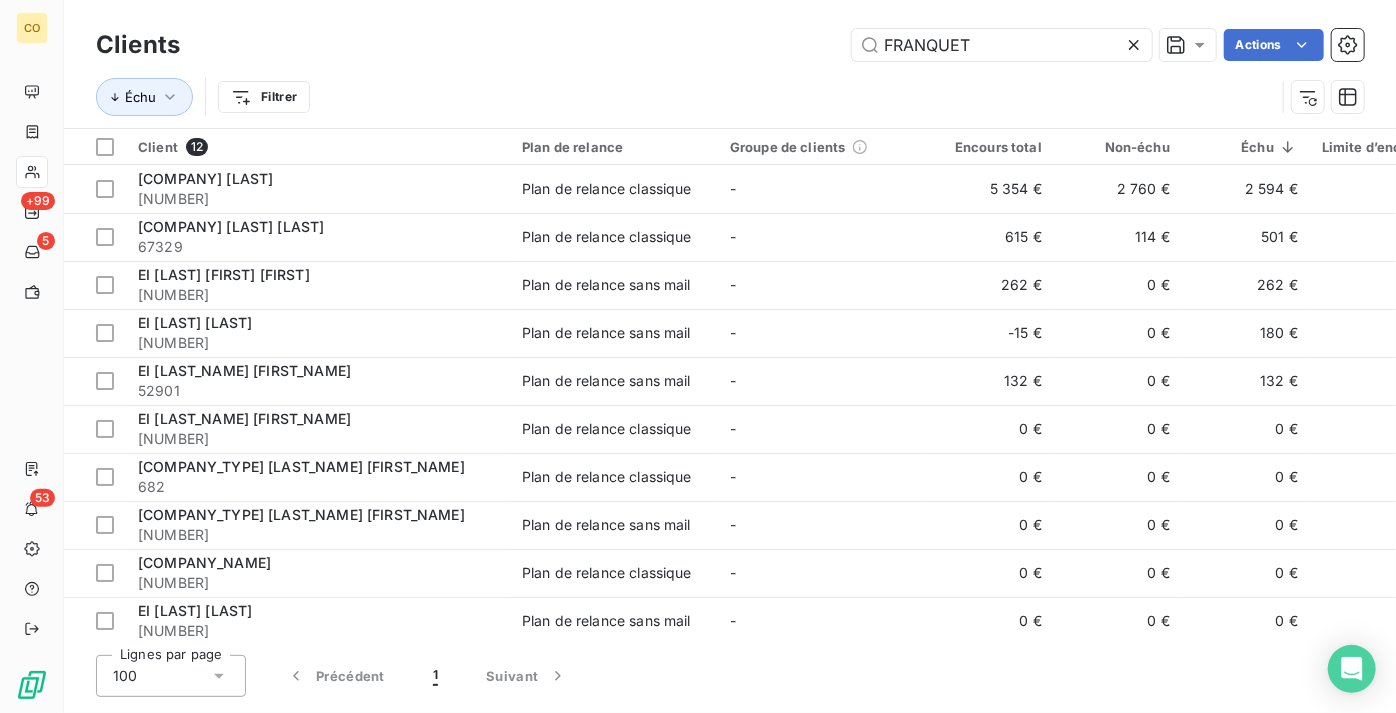 drag, startPoint x: 1008, startPoint y: 48, endPoint x: 768, endPoint y: 53, distance: 240.05208 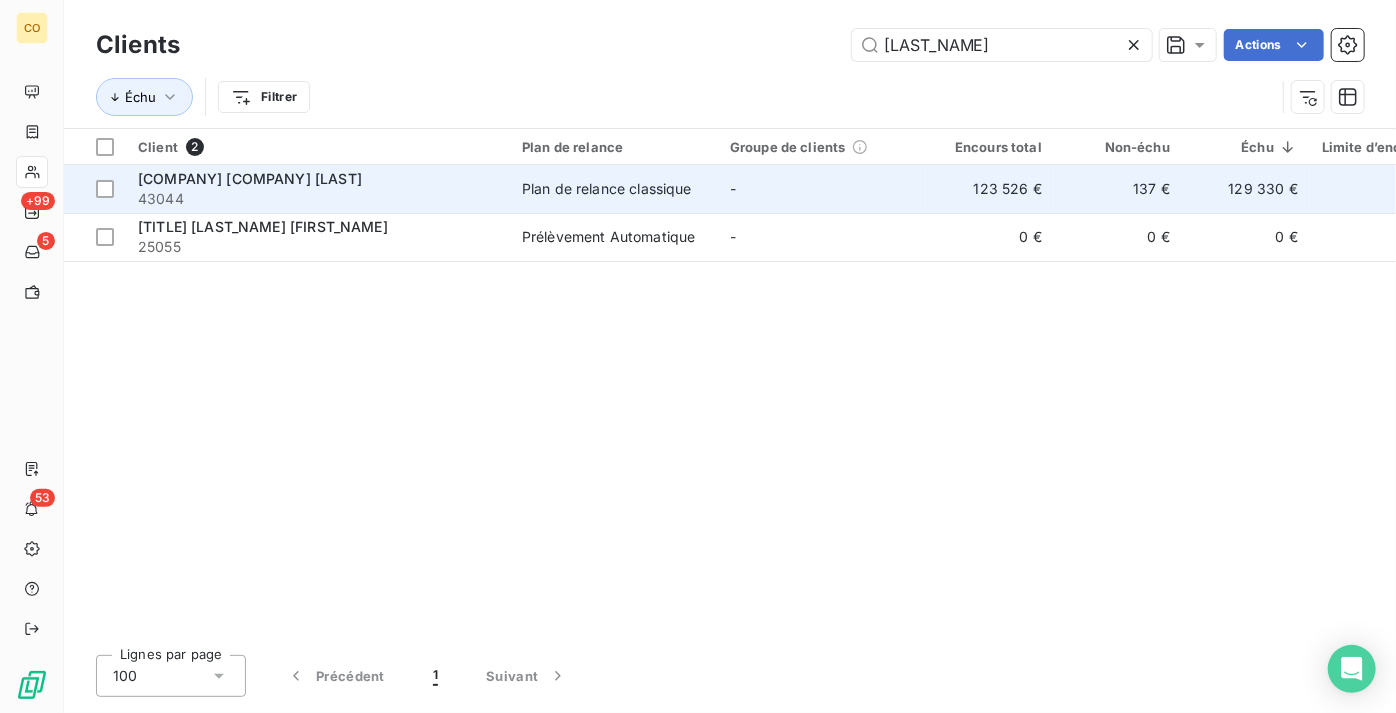 type on "[LAST_NAME]" 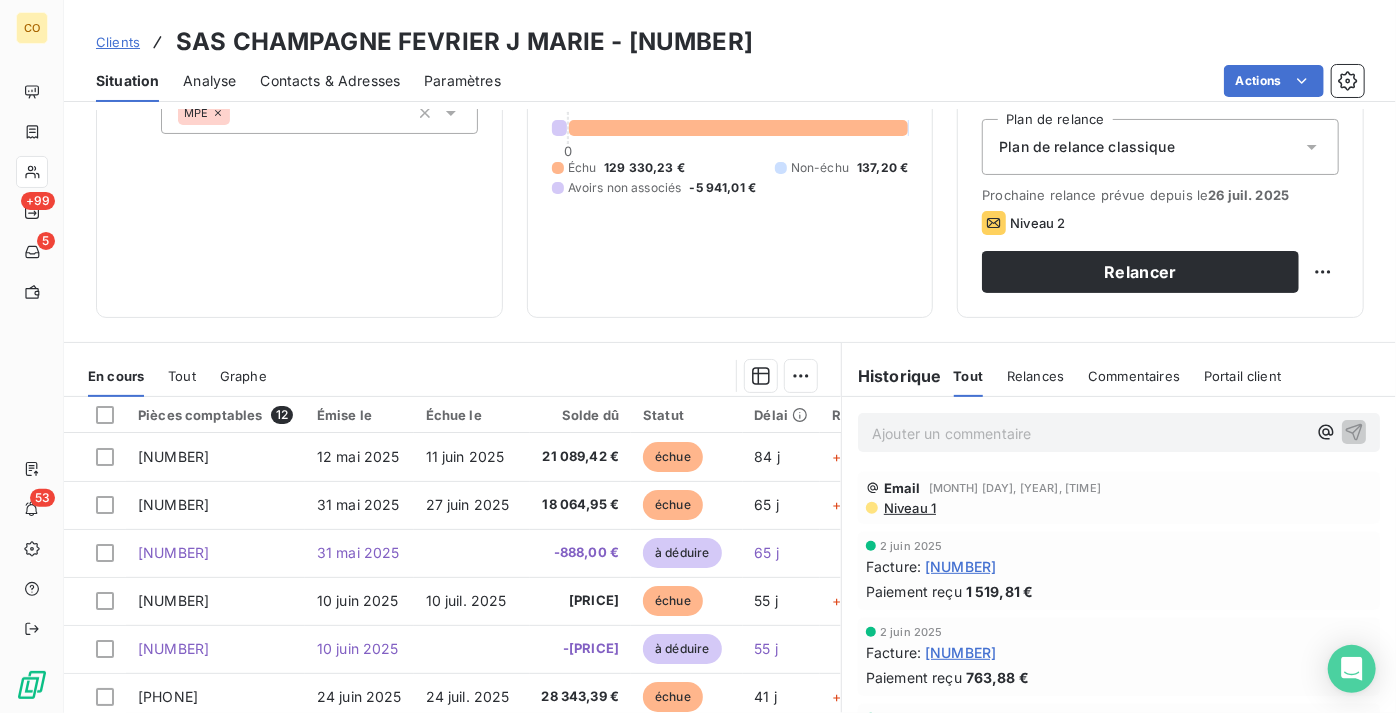 scroll, scrollTop: 272, scrollLeft: 0, axis: vertical 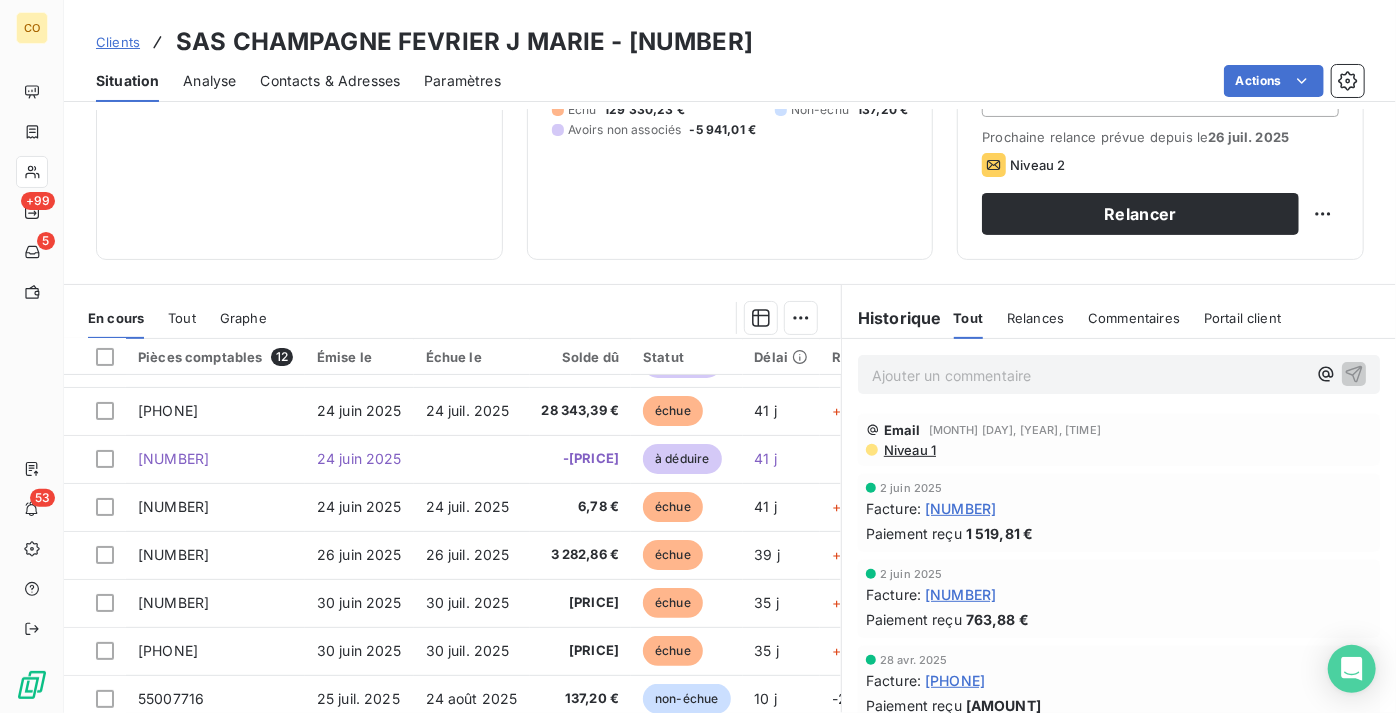 click on "[COMPANY_NAME] - [NUMBER]" at bounding box center (730, 51) 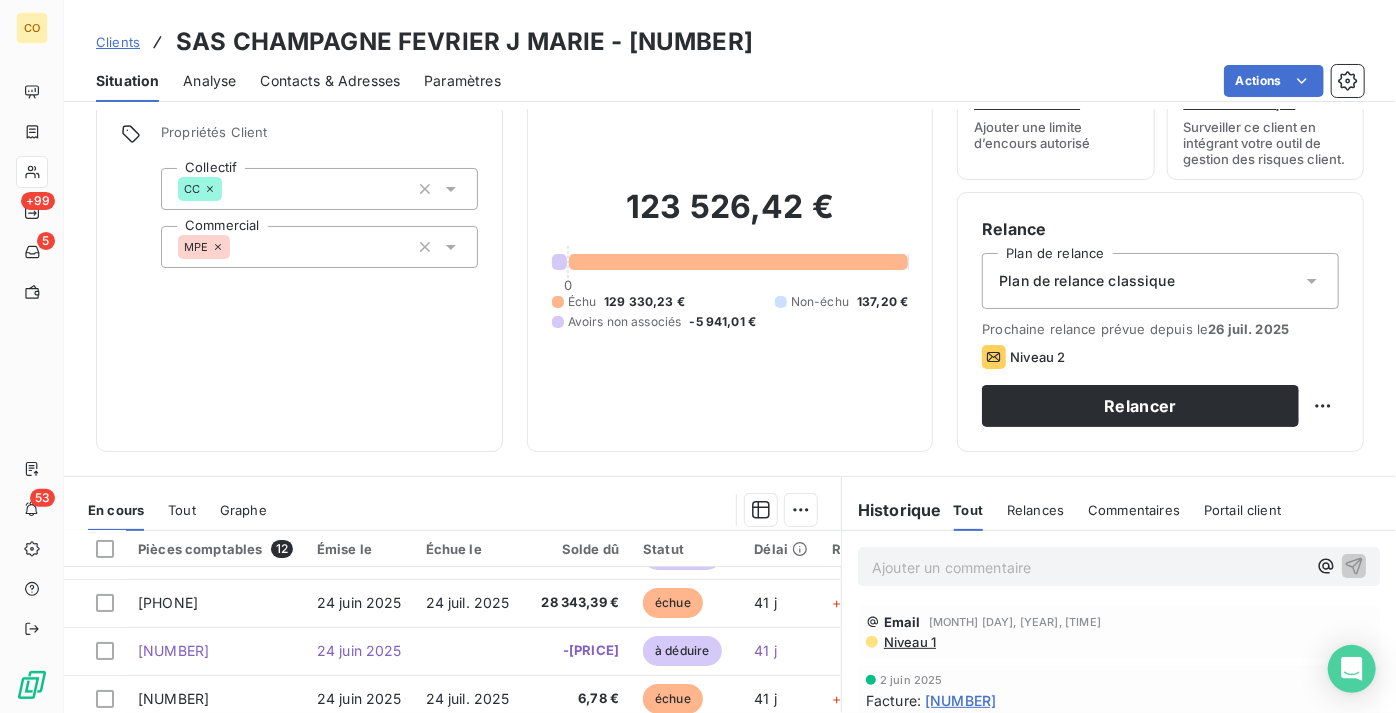 scroll, scrollTop: 0, scrollLeft: 0, axis: both 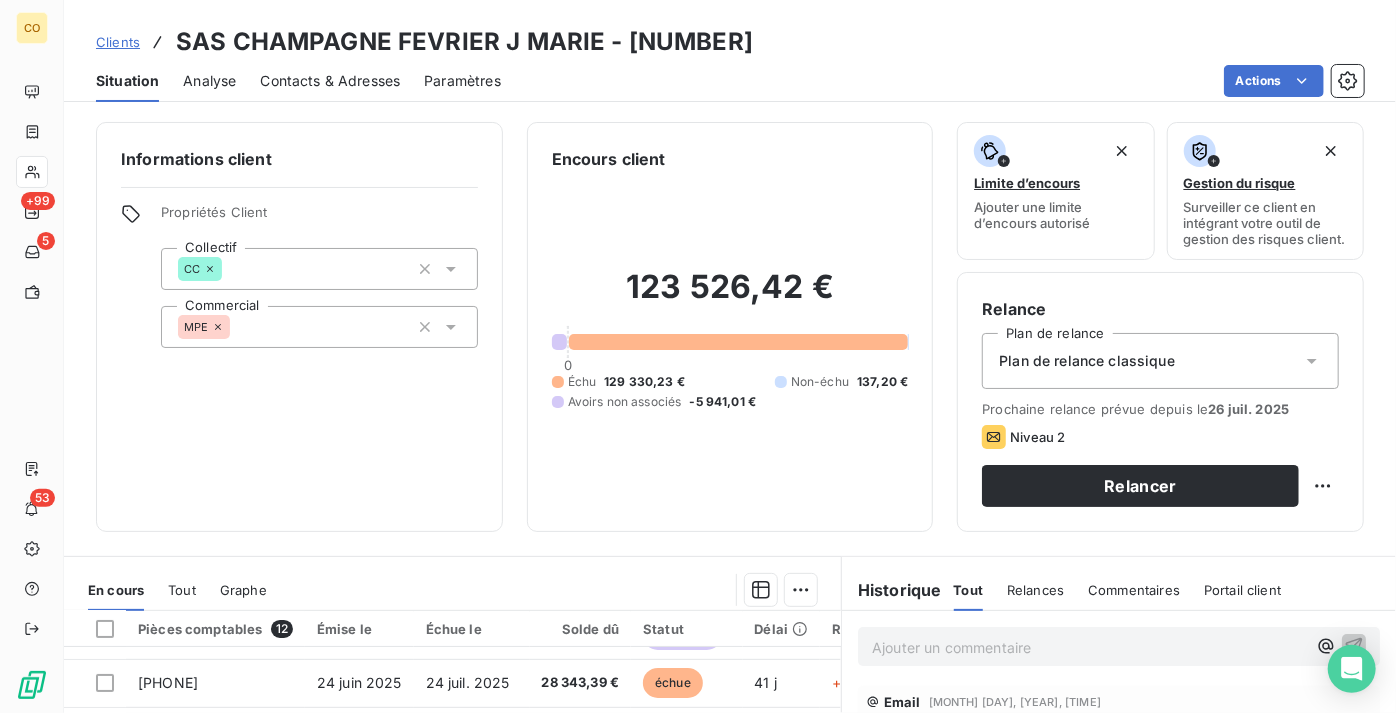 click on "Clients" at bounding box center (118, 42) 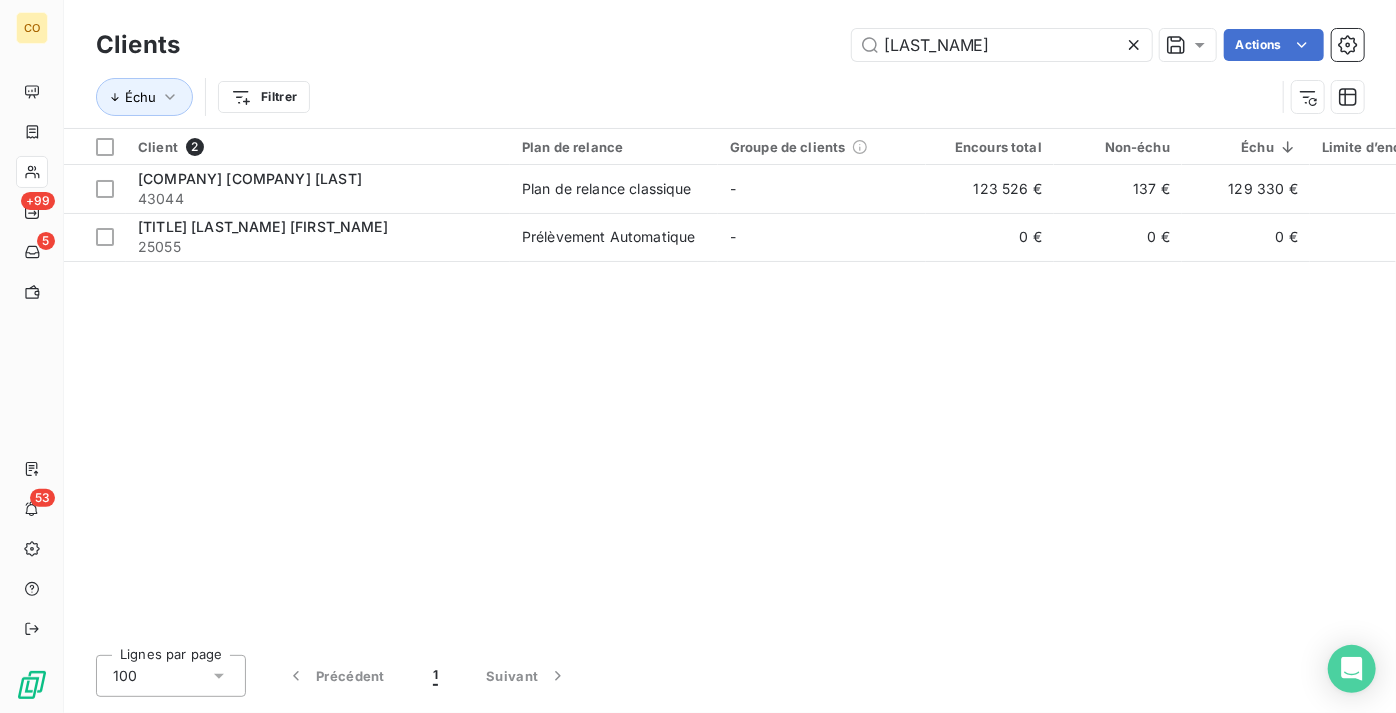 drag, startPoint x: 973, startPoint y: 42, endPoint x: 754, endPoint y: 58, distance: 219.5837 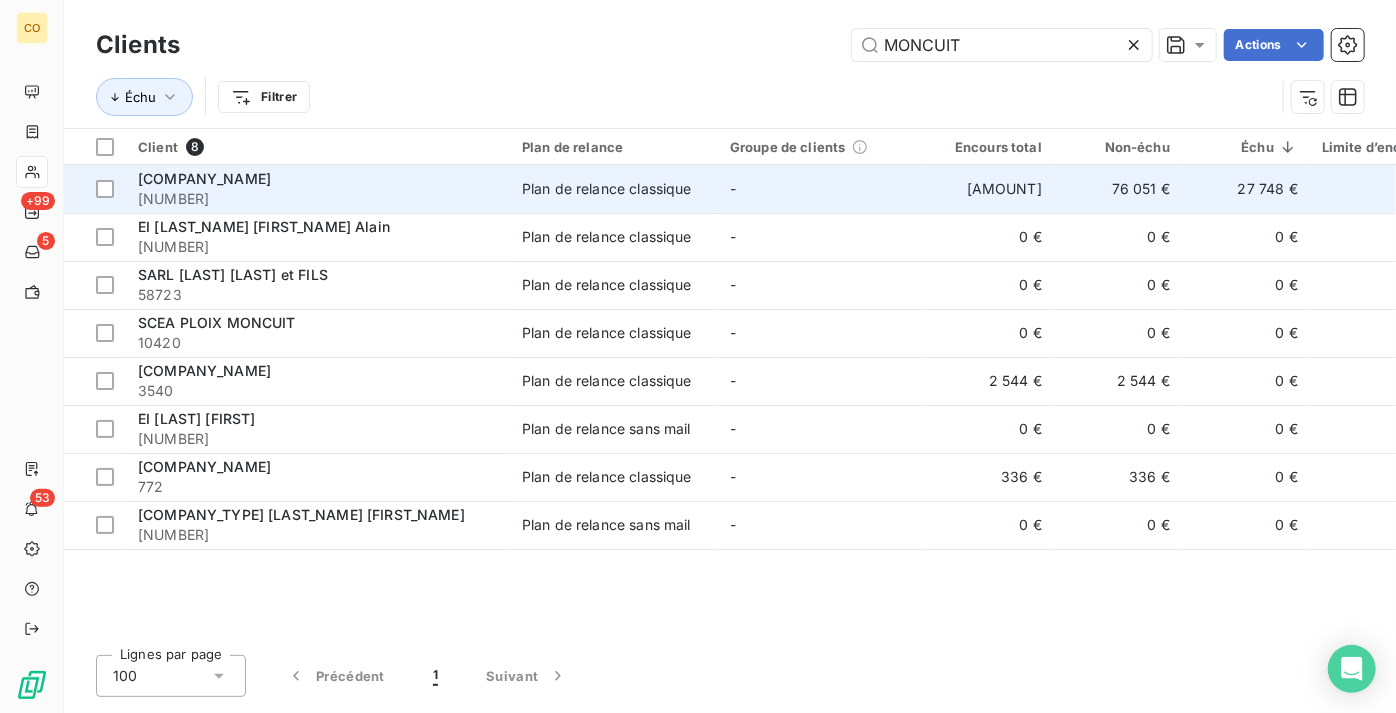 type on "MONCUIT" 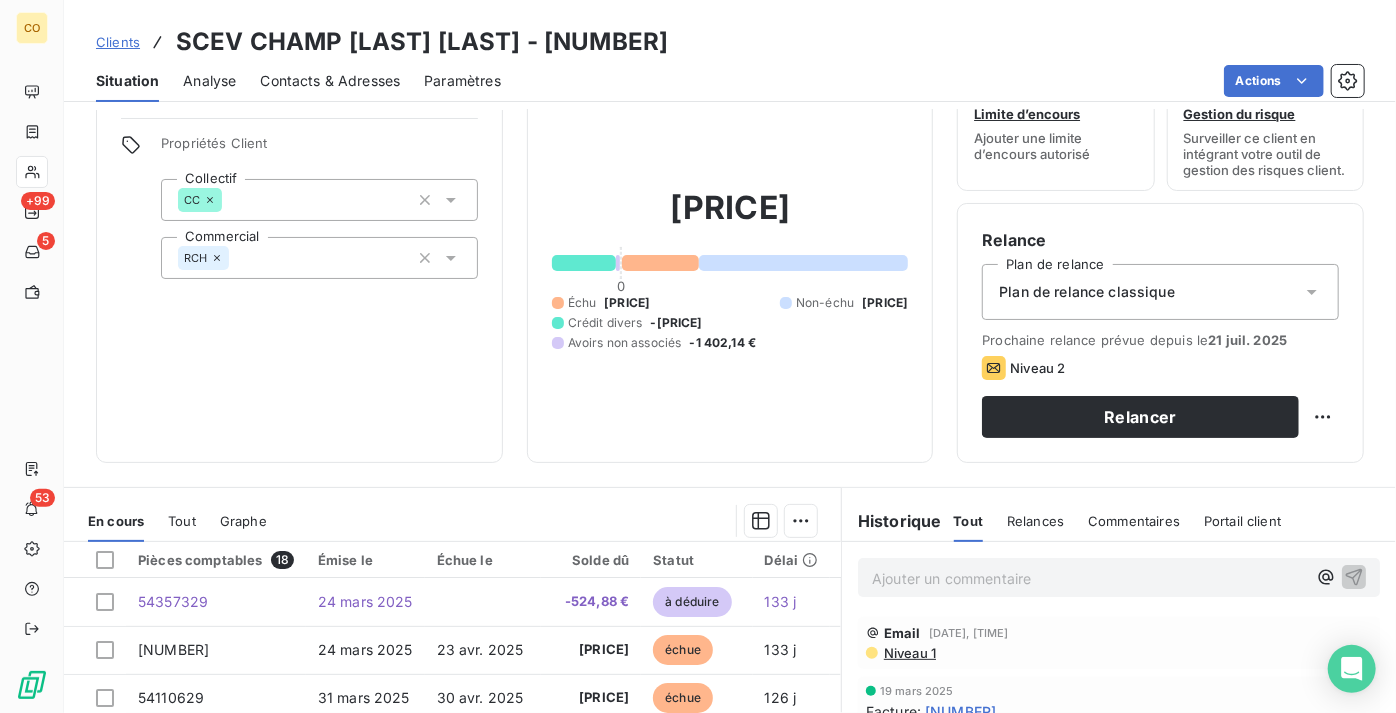 scroll, scrollTop: 357, scrollLeft: 0, axis: vertical 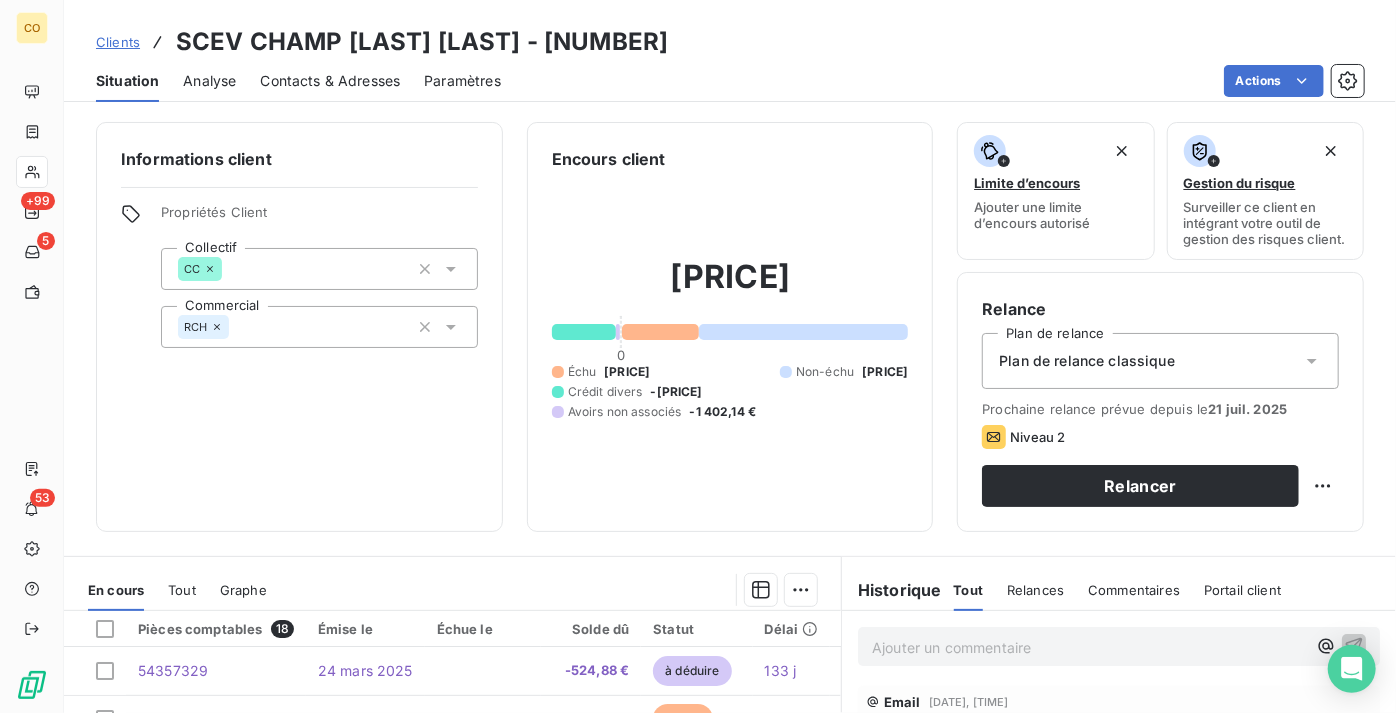 click on "Clients [COMPANY] [COMPANY] [LAST] - 6698 Situation Analyse Contacts & Adresses Paramètres Actions" at bounding box center (730, 51) 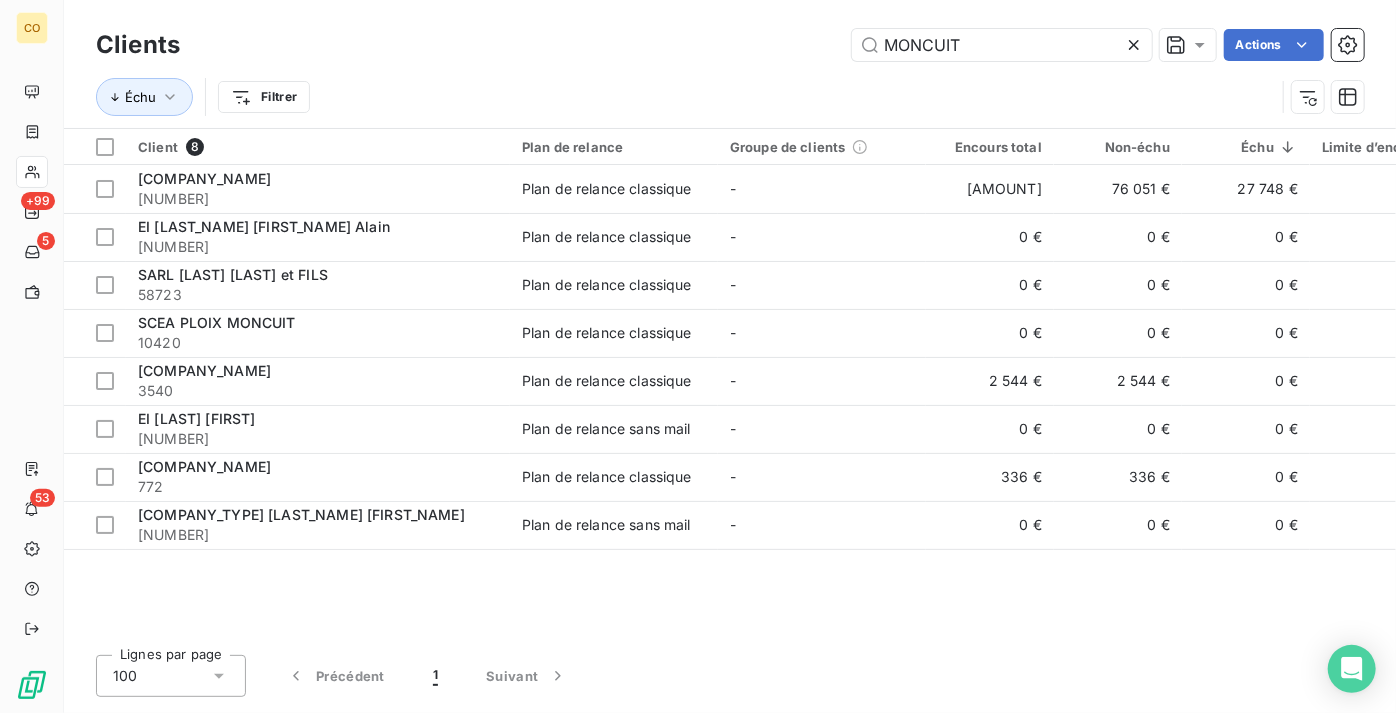 drag, startPoint x: 1053, startPoint y: 44, endPoint x: 443, endPoint y: 26, distance: 610.2655 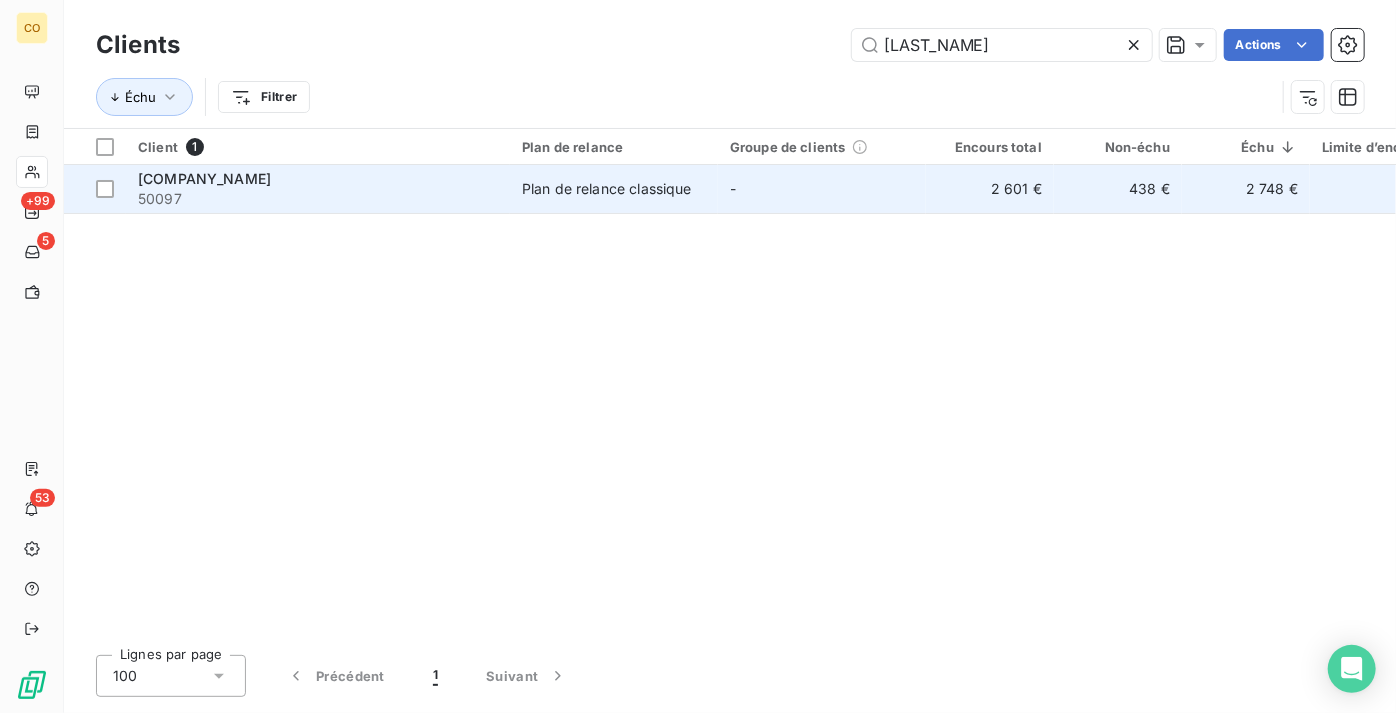 type on "[LAST_NAME]" 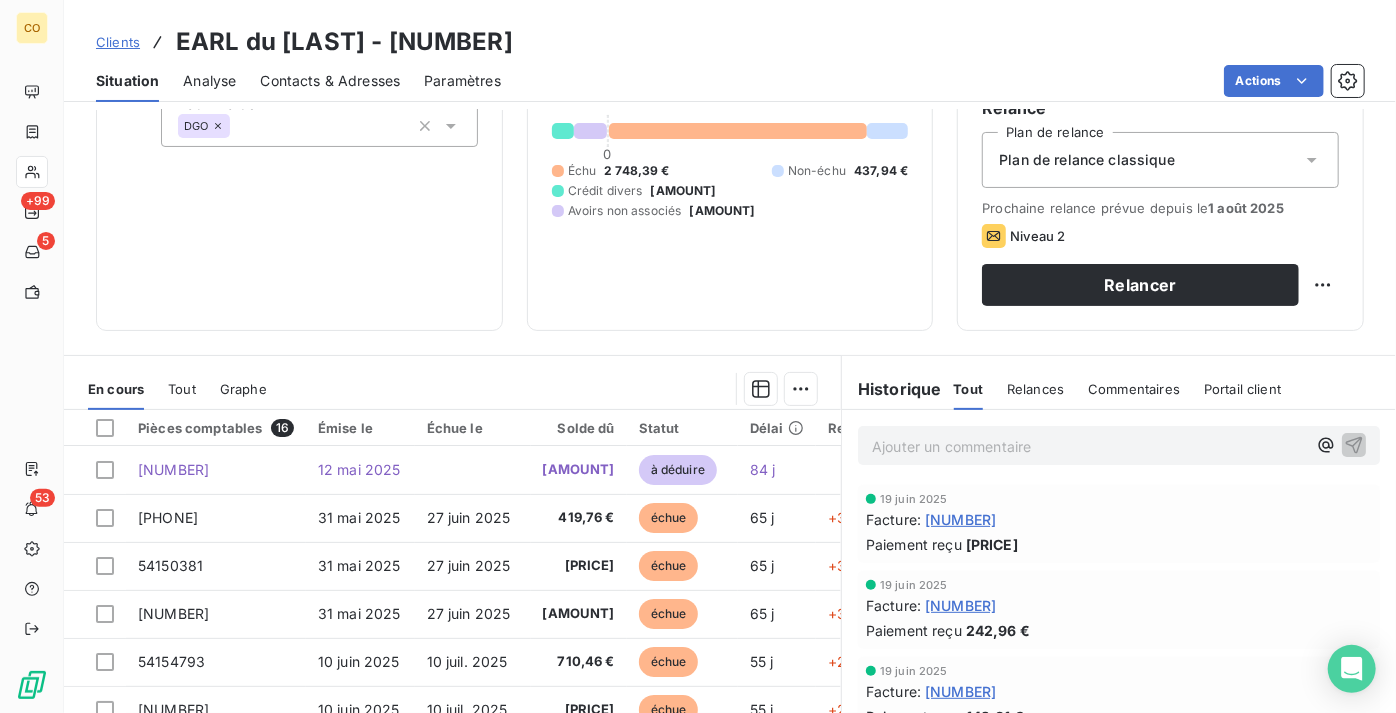 scroll, scrollTop: 181, scrollLeft: 0, axis: vertical 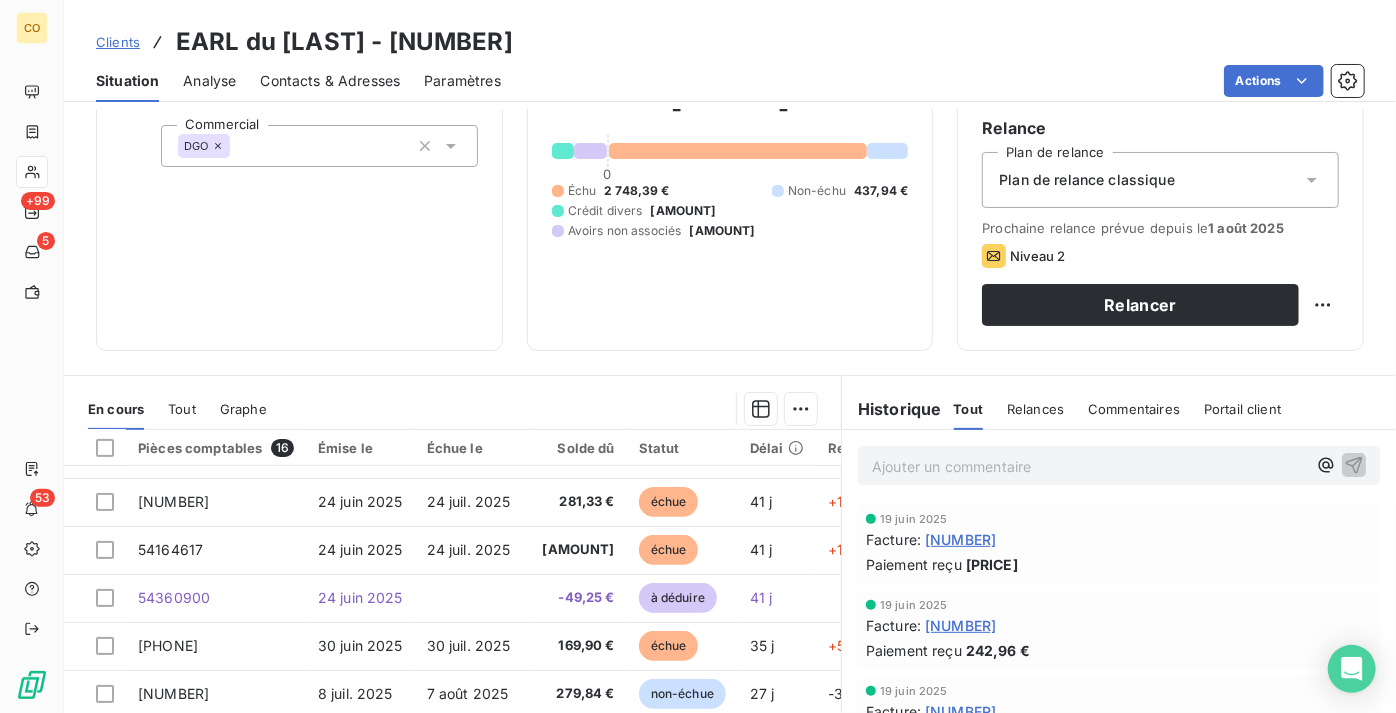 click on "Clients" at bounding box center [118, 42] 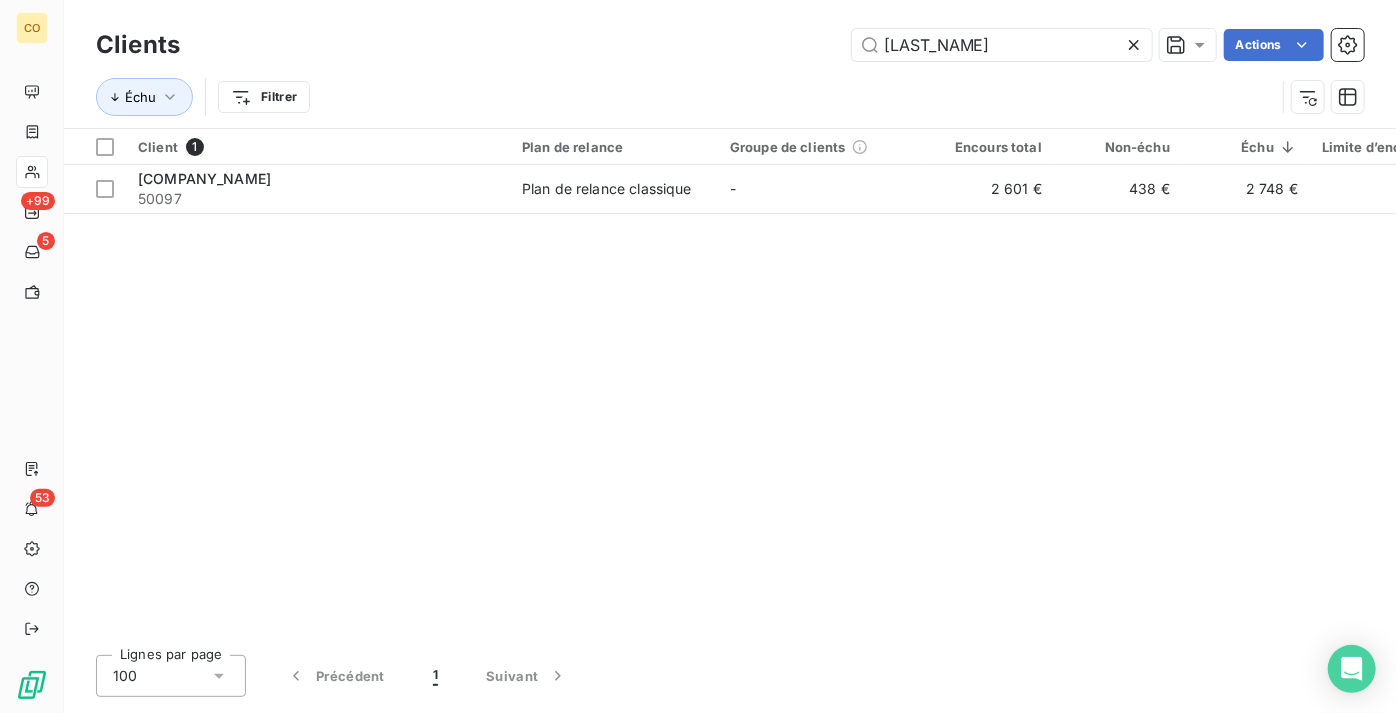 drag, startPoint x: 1037, startPoint y: 50, endPoint x: 627, endPoint y: 40, distance: 410.12195 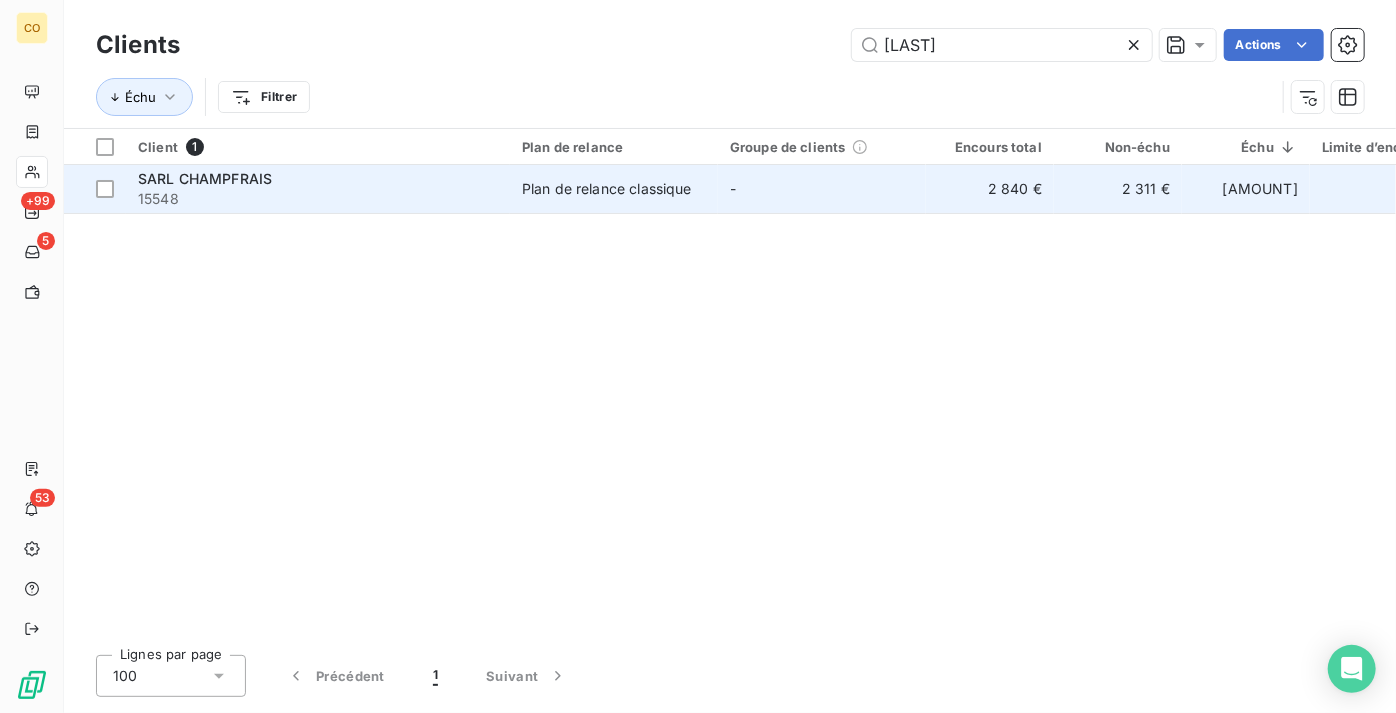 type on "[LAST]" 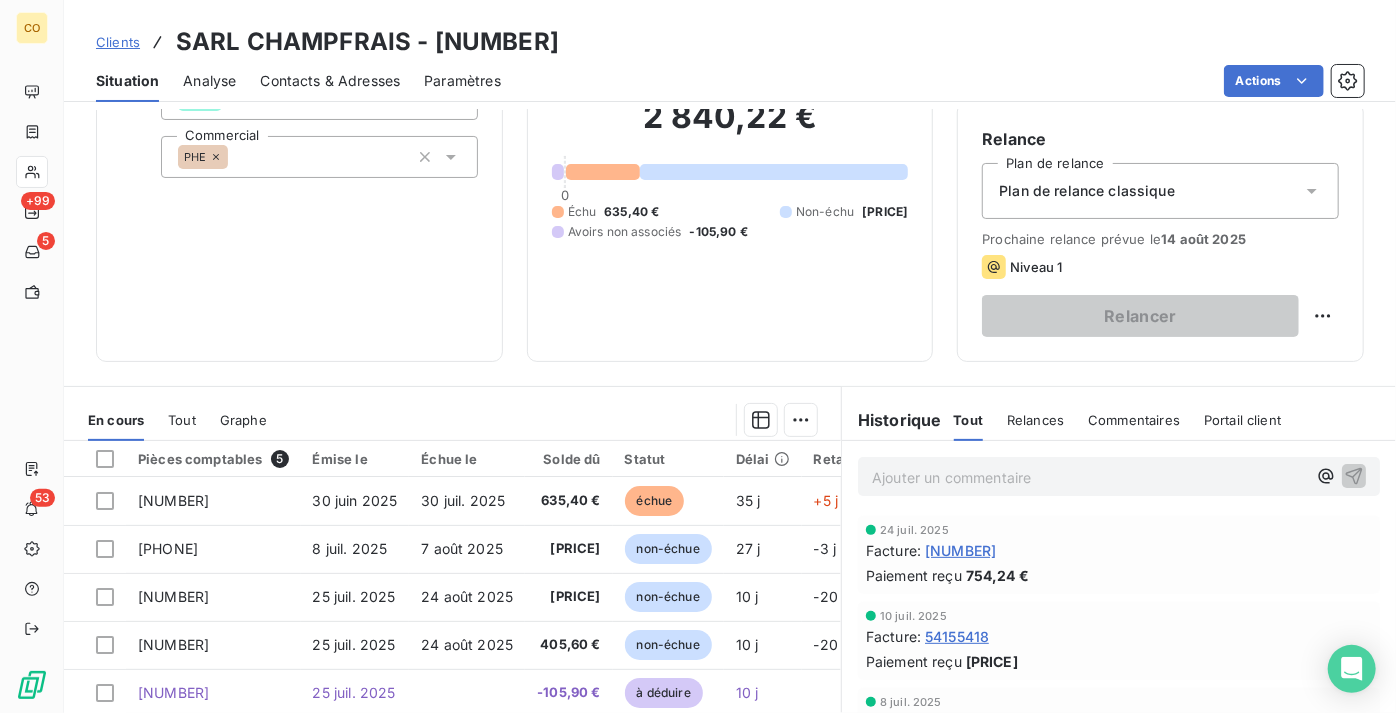 scroll, scrollTop: 181, scrollLeft: 0, axis: vertical 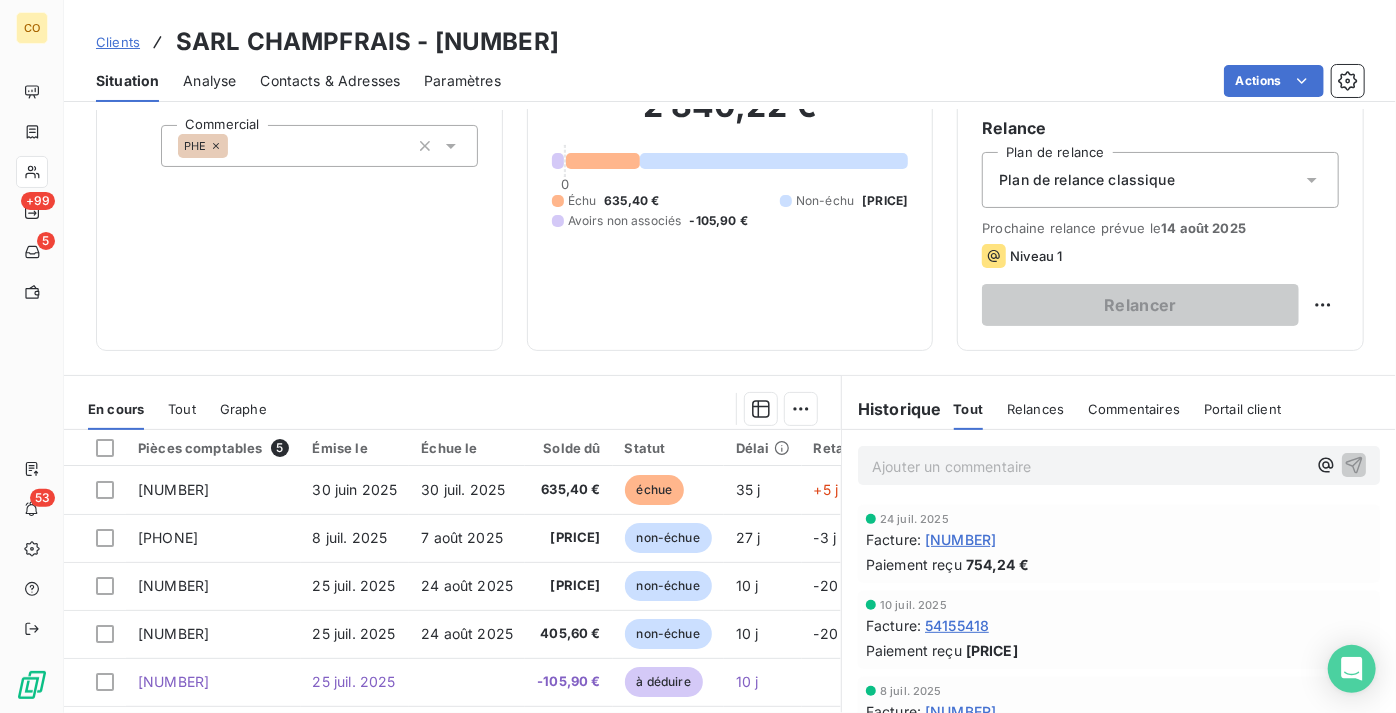 click on "Informations client Propriétés Client Collectif CC Commercial PHE" at bounding box center [299, 146] 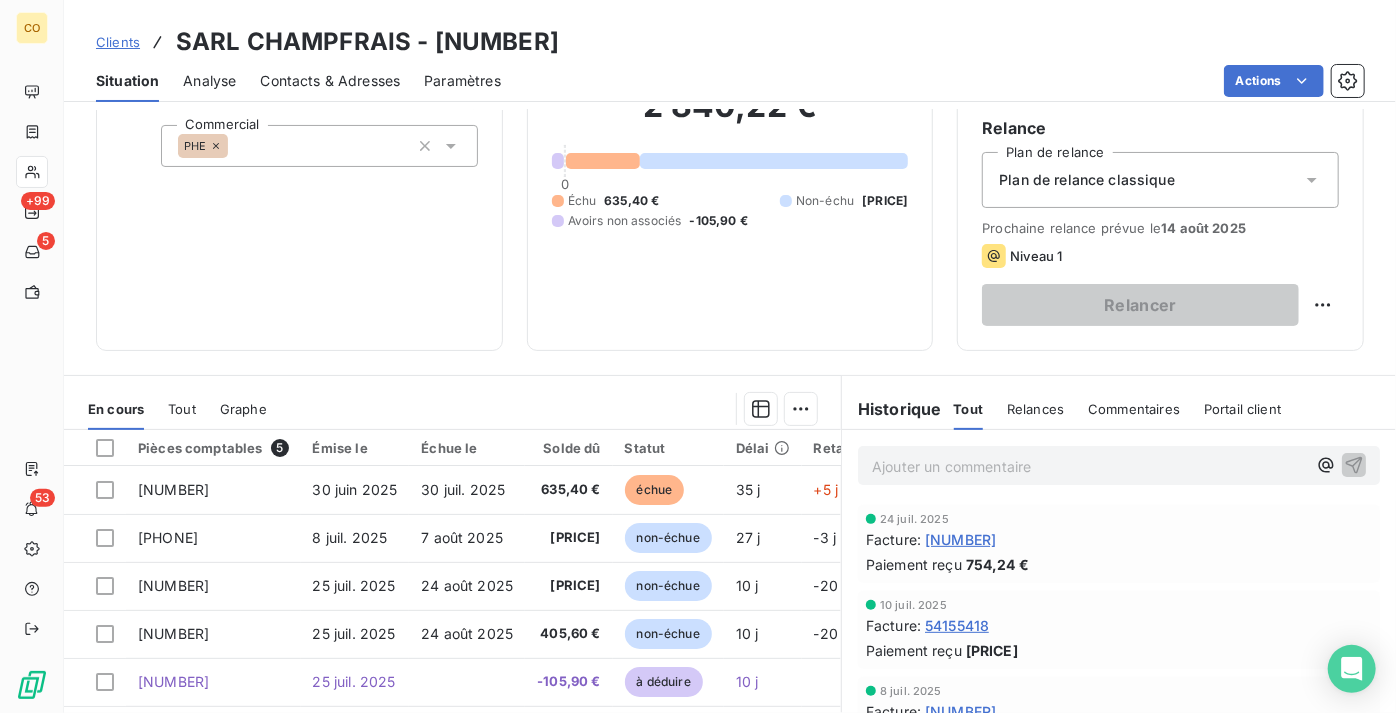 click on "Clients" at bounding box center [118, 42] 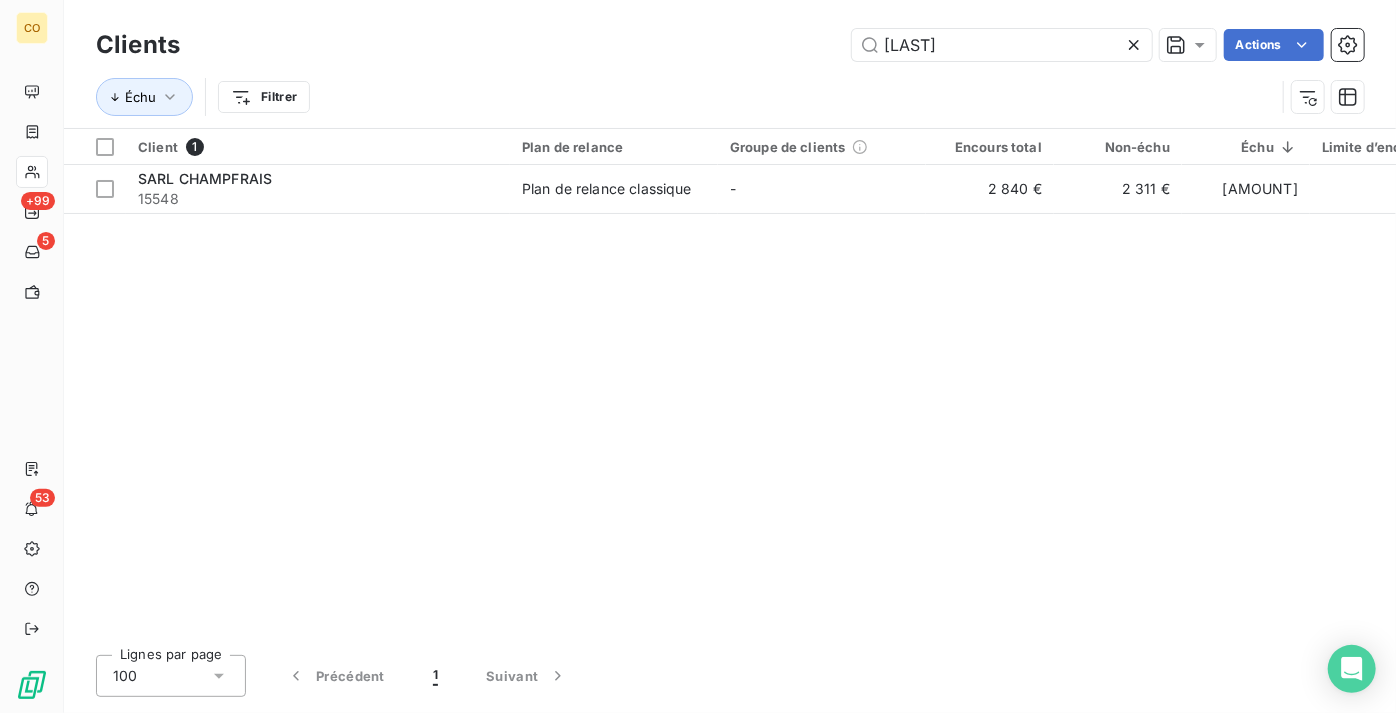 drag, startPoint x: 850, startPoint y: 47, endPoint x: 747, endPoint y: 48, distance: 103.00485 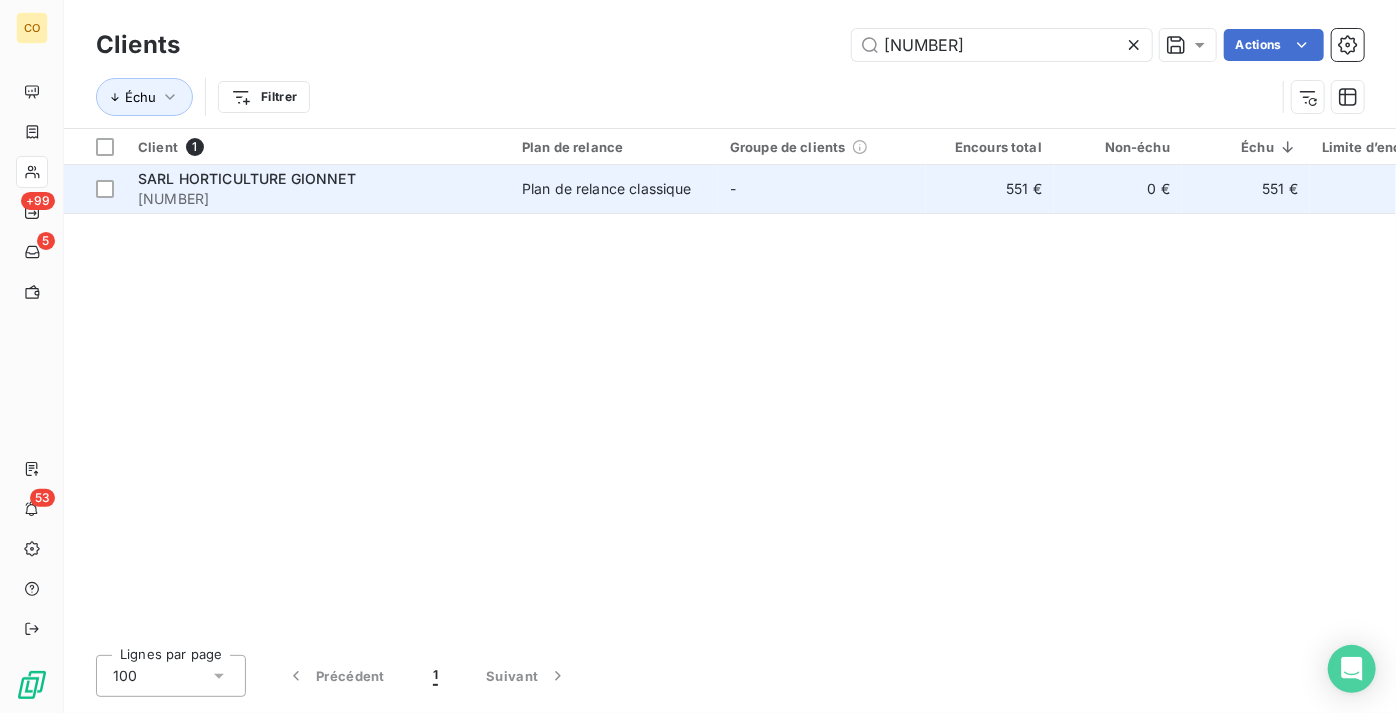 type on "[NUMBER]" 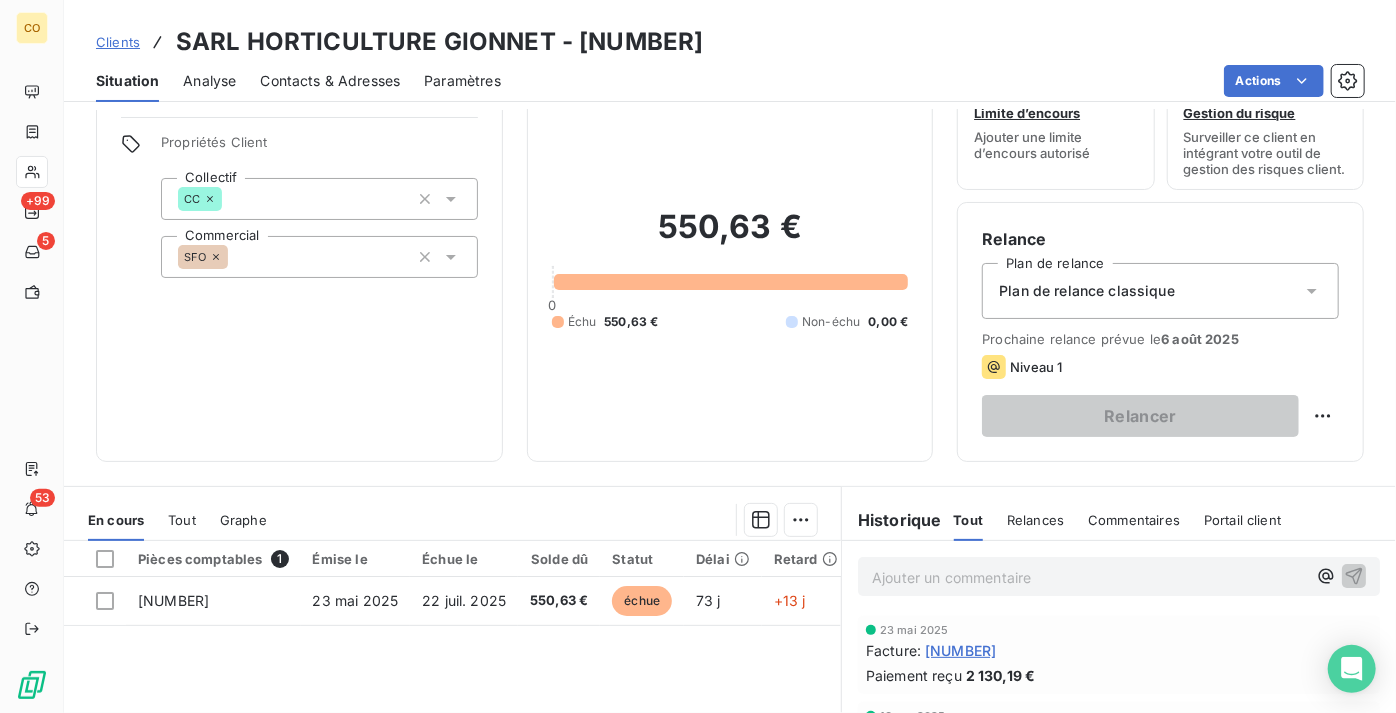 scroll, scrollTop: 181, scrollLeft: 0, axis: vertical 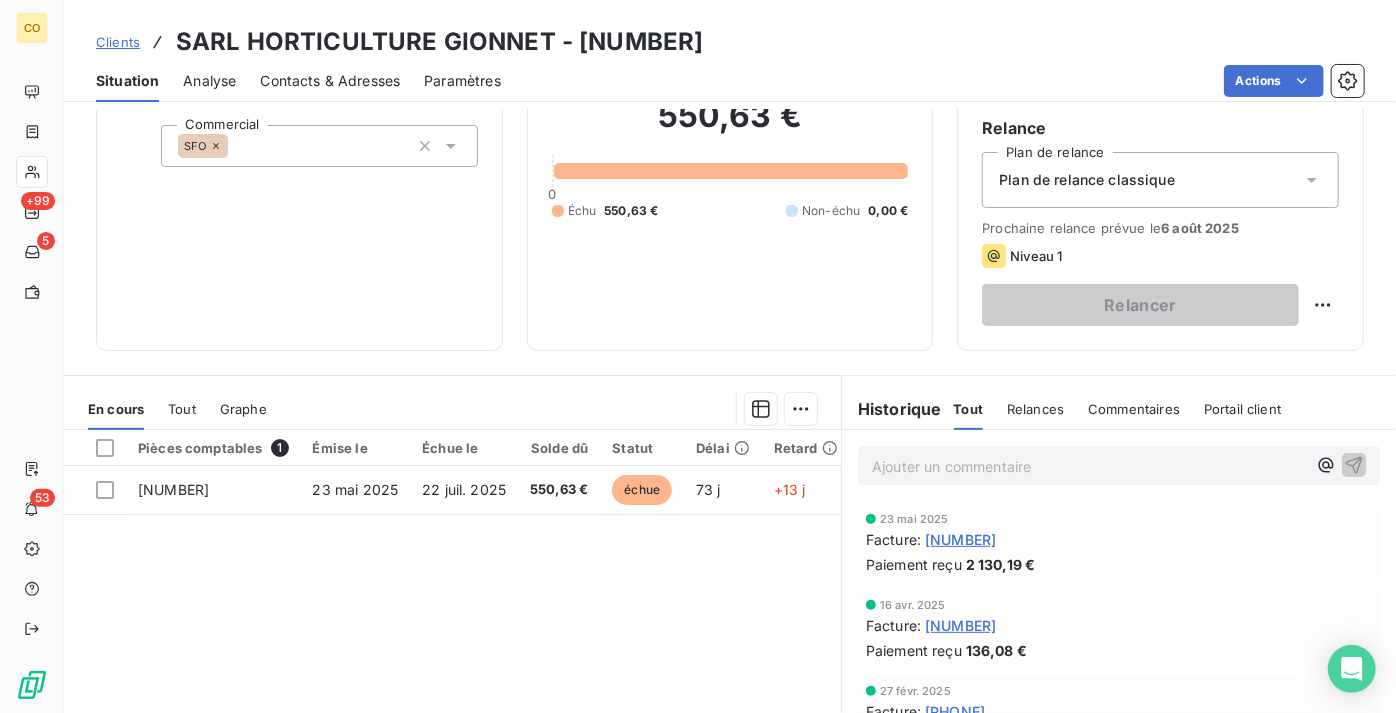 click on "Clients" at bounding box center (118, 42) 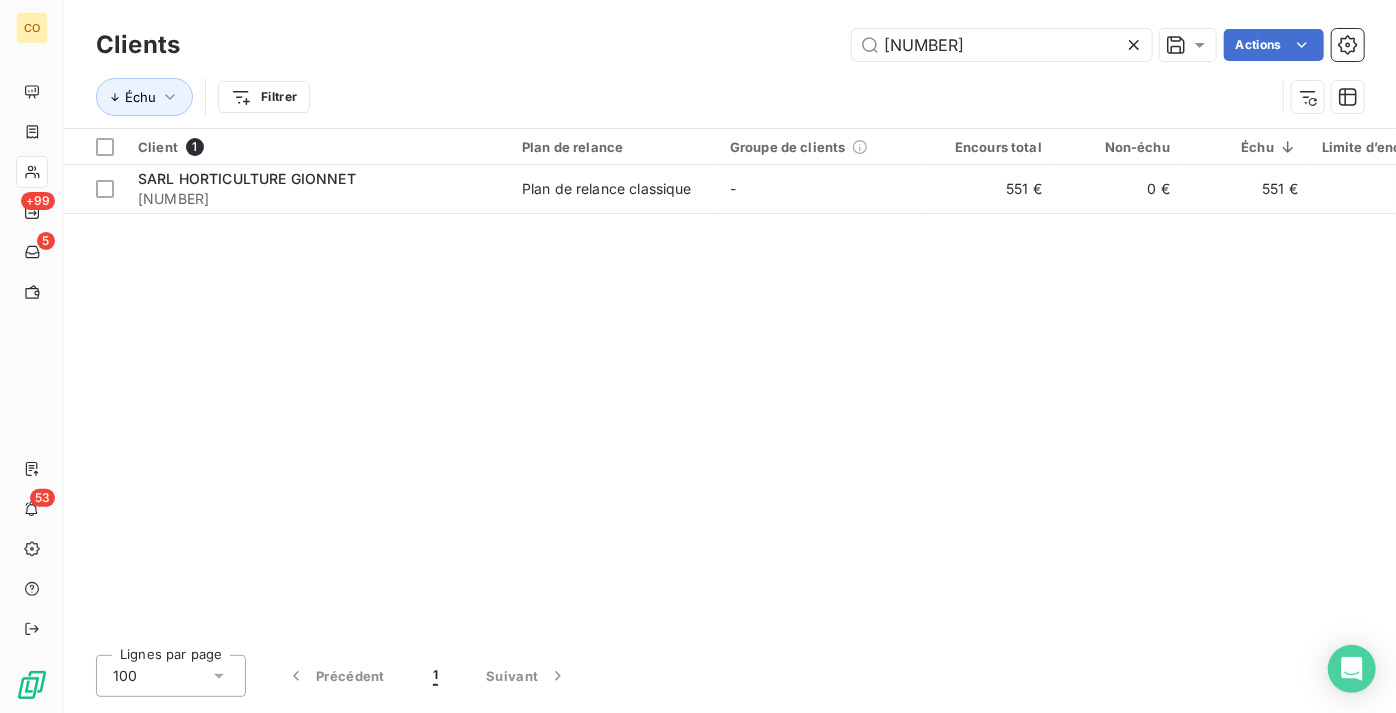 drag, startPoint x: 918, startPoint y: 37, endPoint x: 567, endPoint y: 37, distance: 351 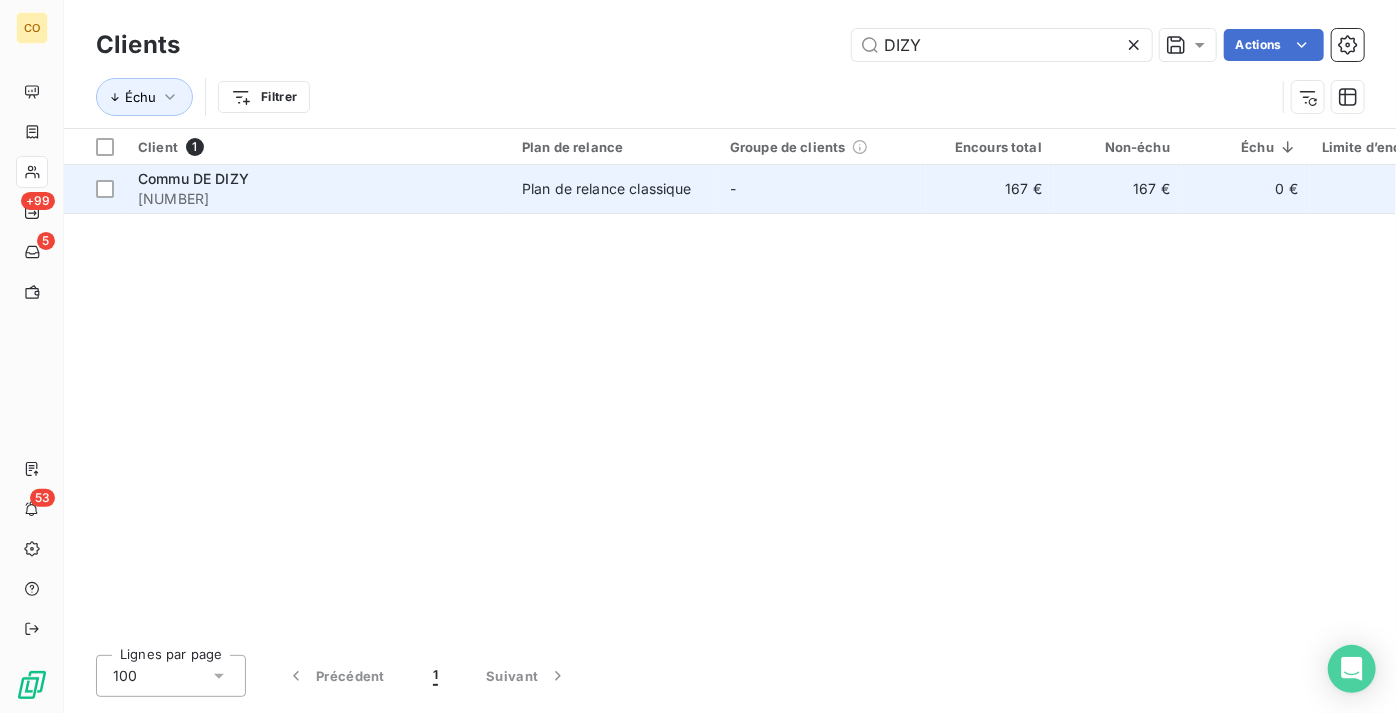 type on "DIZY" 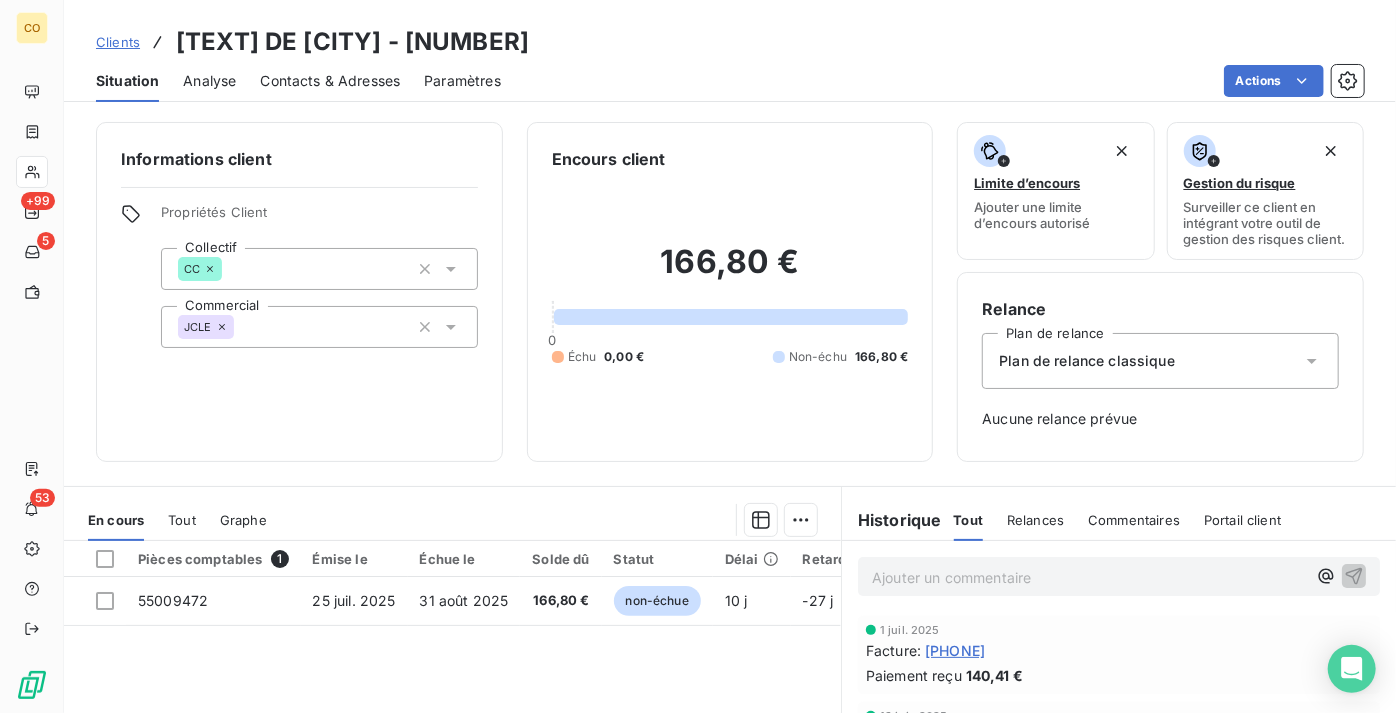 click on "Clients Commu DE DIZY - [POSTAL_CODE] Situation Analyse Contacts & Adresses Paramètres Actions" at bounding box center (730, 51) 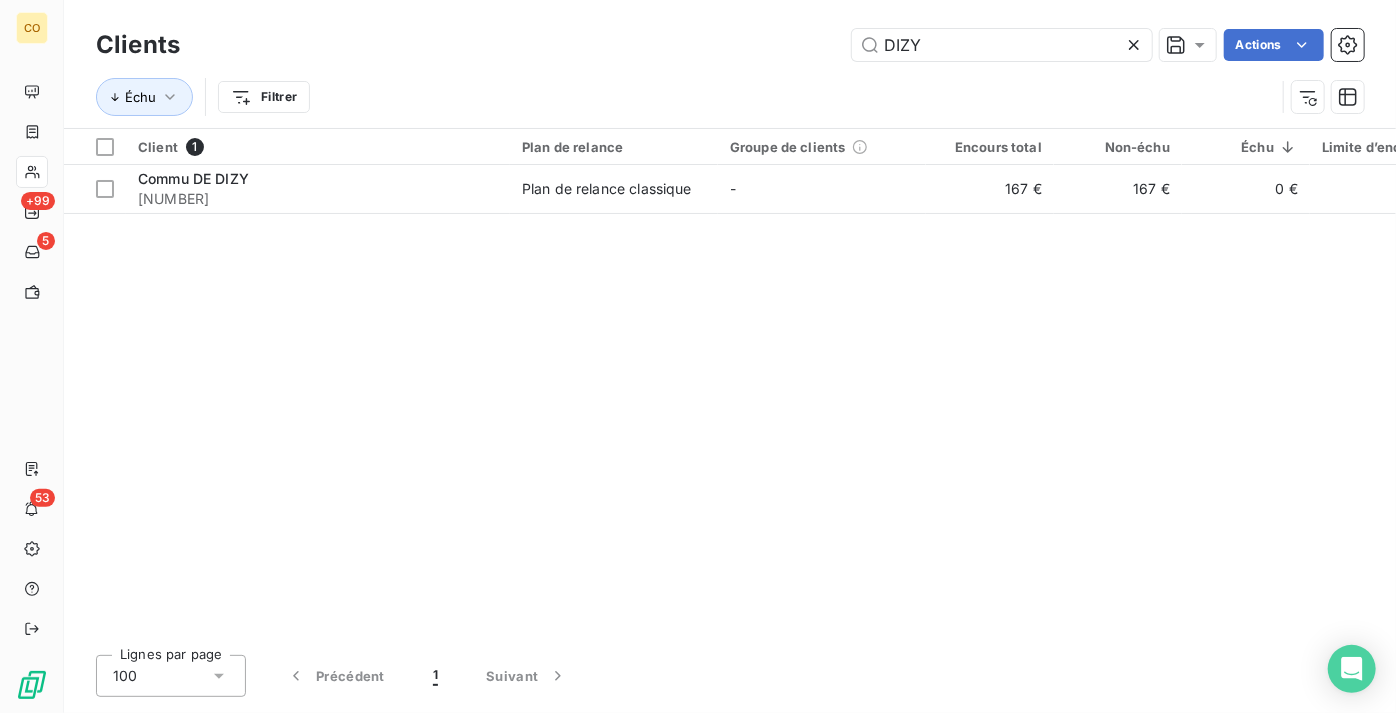 drag, startPoint x: 972, startPoint y: 45, endPoint x: 824, endPoint y: 49, distance: 148.05405 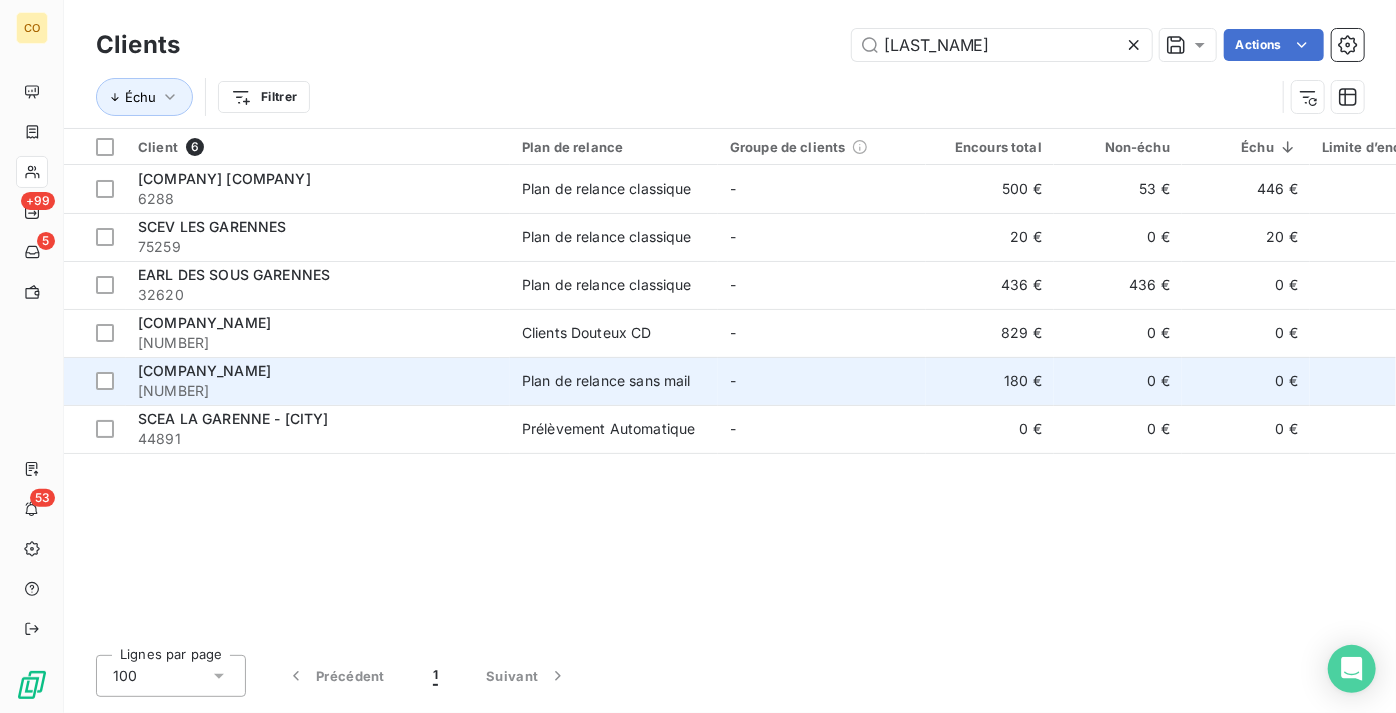 type on "[LAST_NAME]" 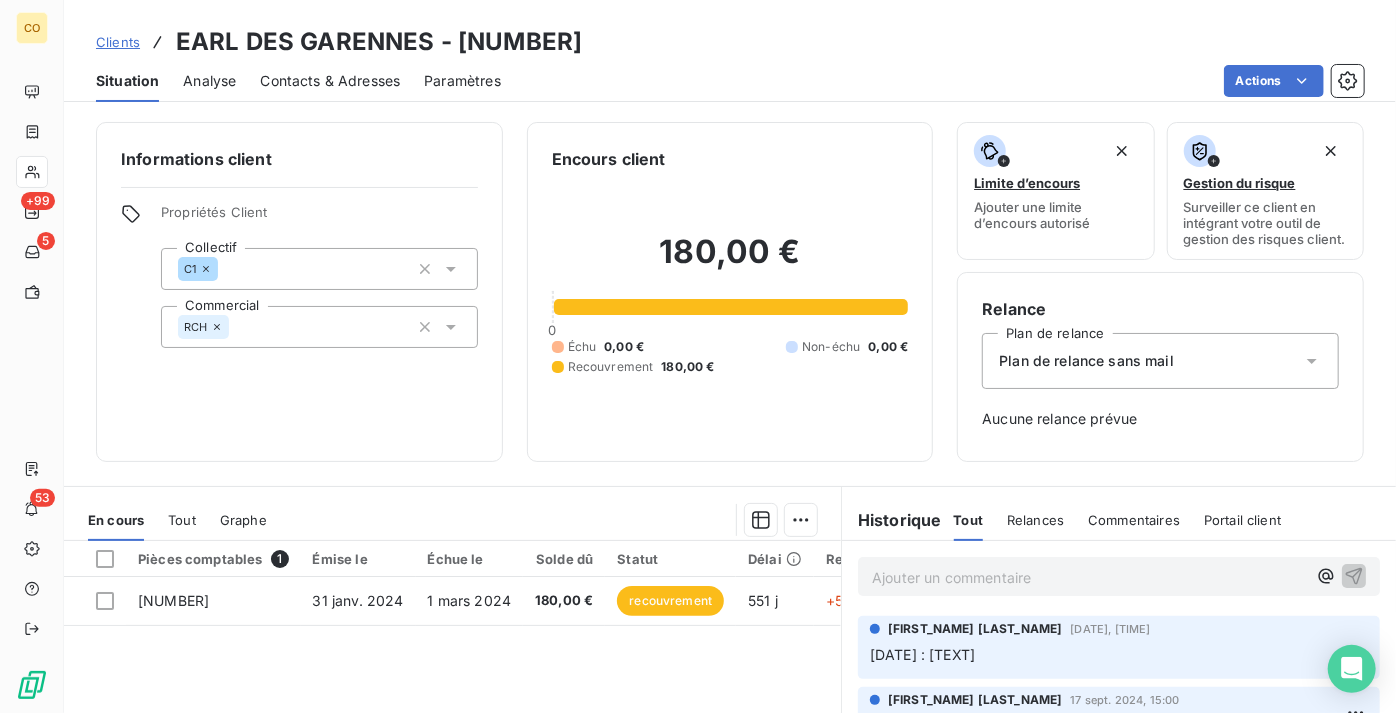 click on "Clients" at bounding box center [118, 42] 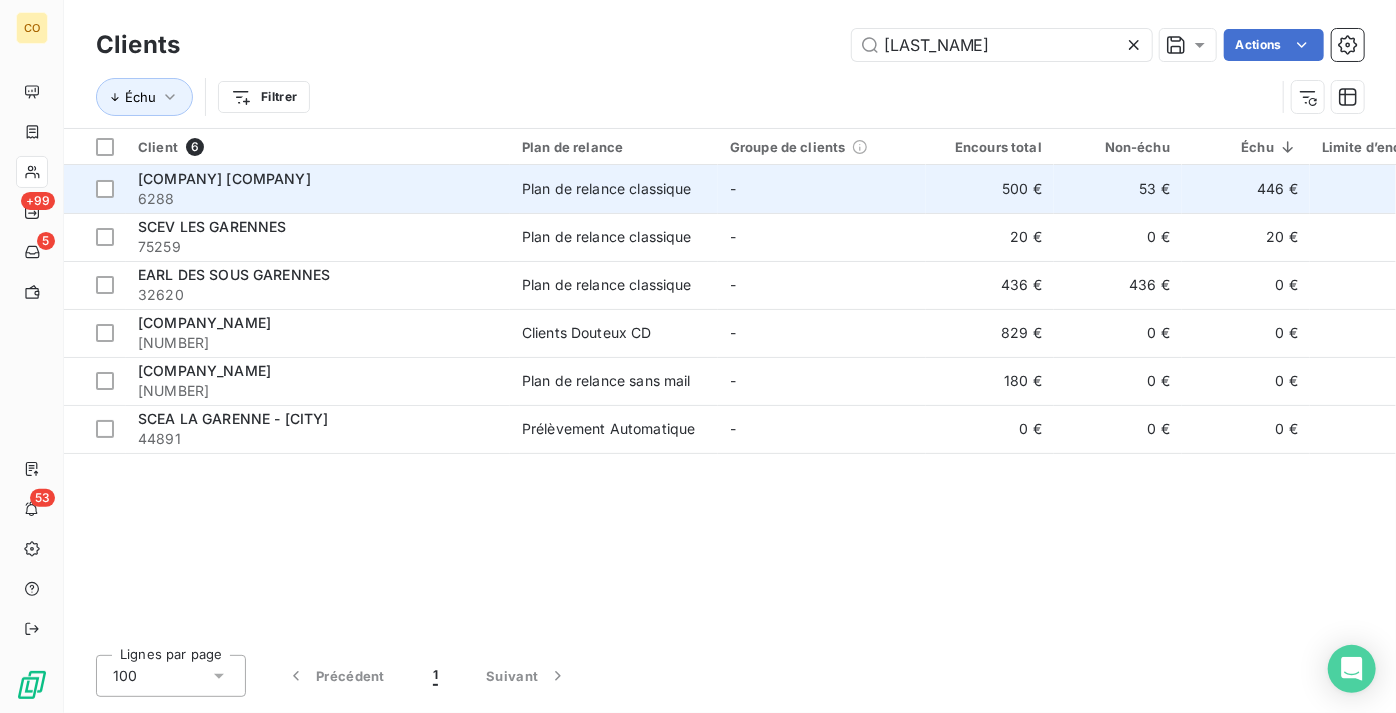 click on "[COMPANY] [COMPANY]" at bounding box center [224, 178] 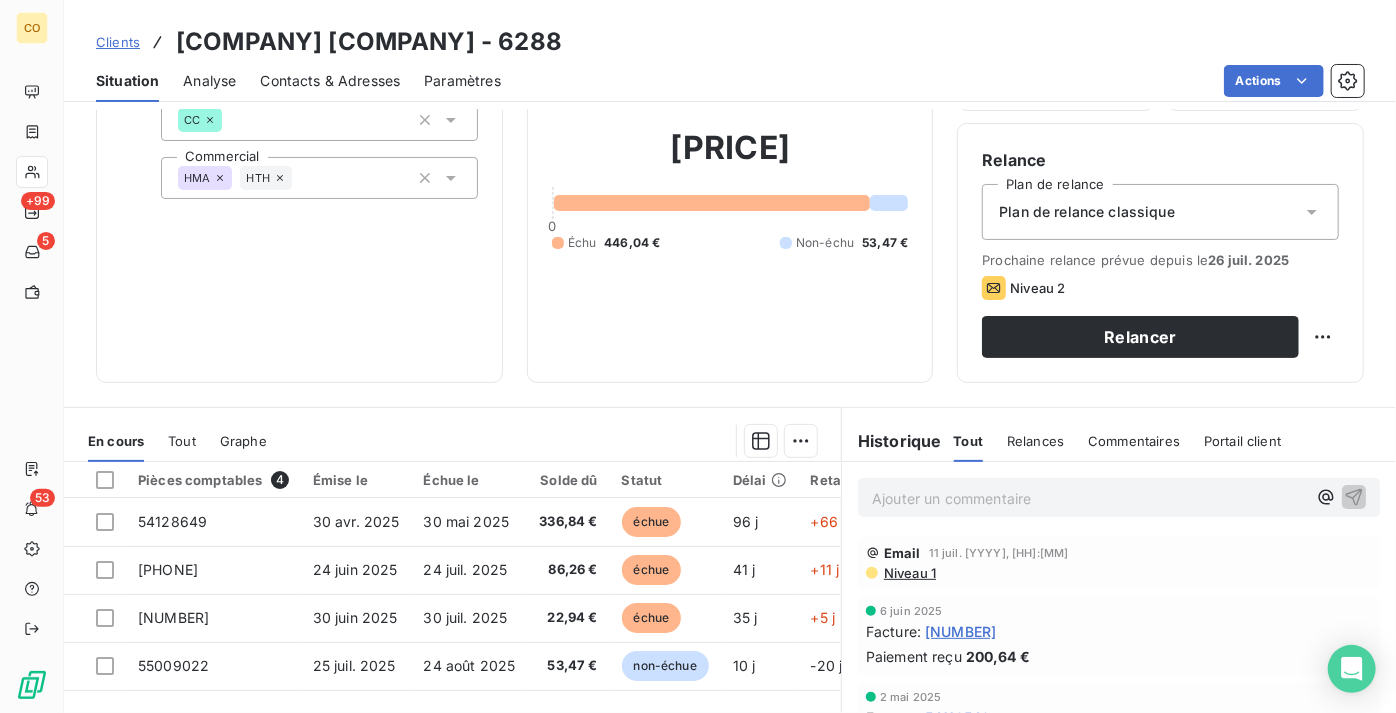 scroll, scrollTop: 181, scrollLeft: 0, axis: vertical 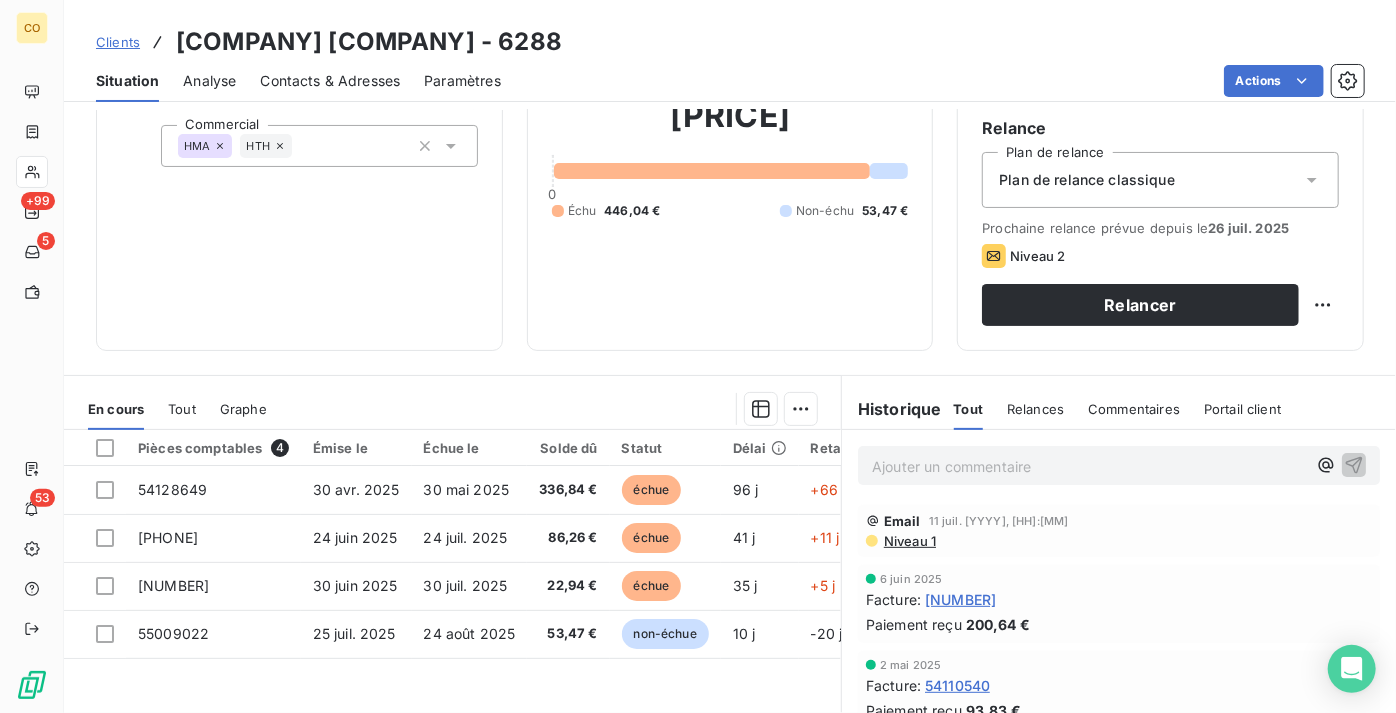 click on "Clients" at bounding box center (118, 42) 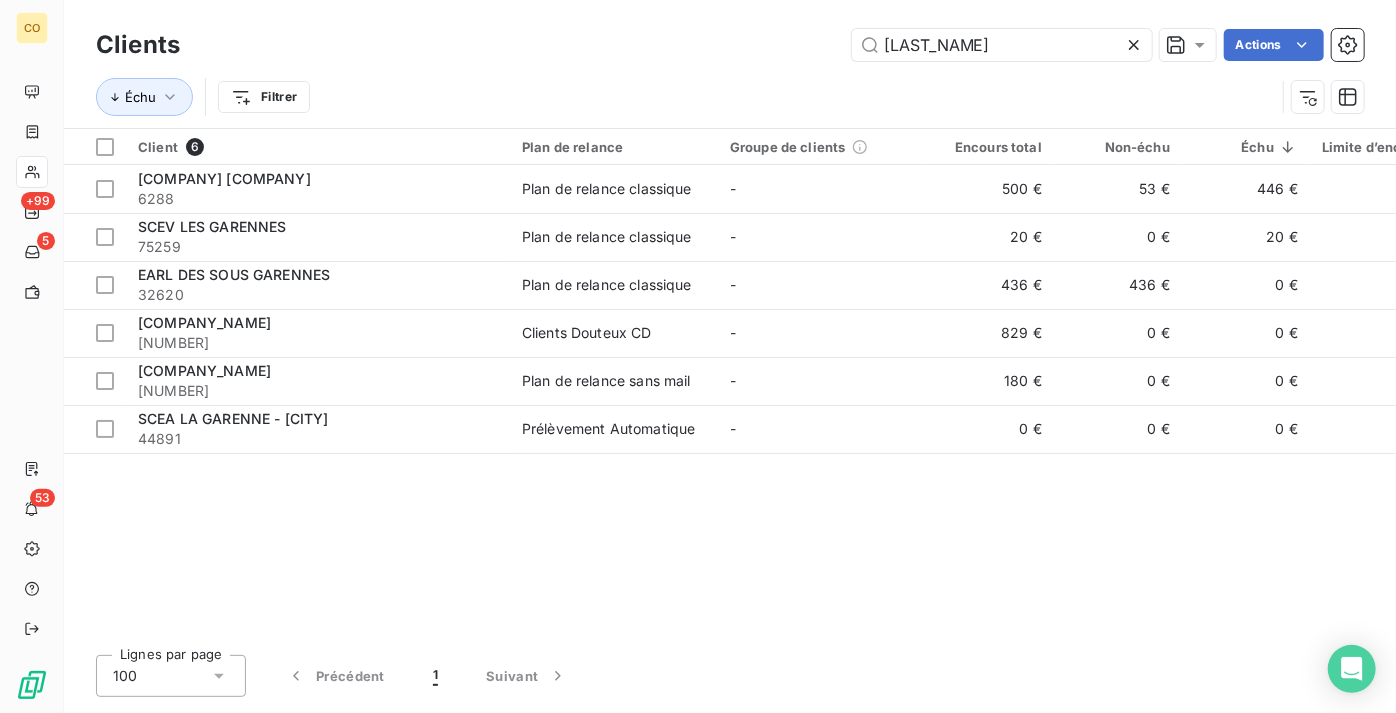 drag, startPoint x: 1114, startPoint y: 38, endPoint x: 657, endPoint y: 74, distance: 458.41574 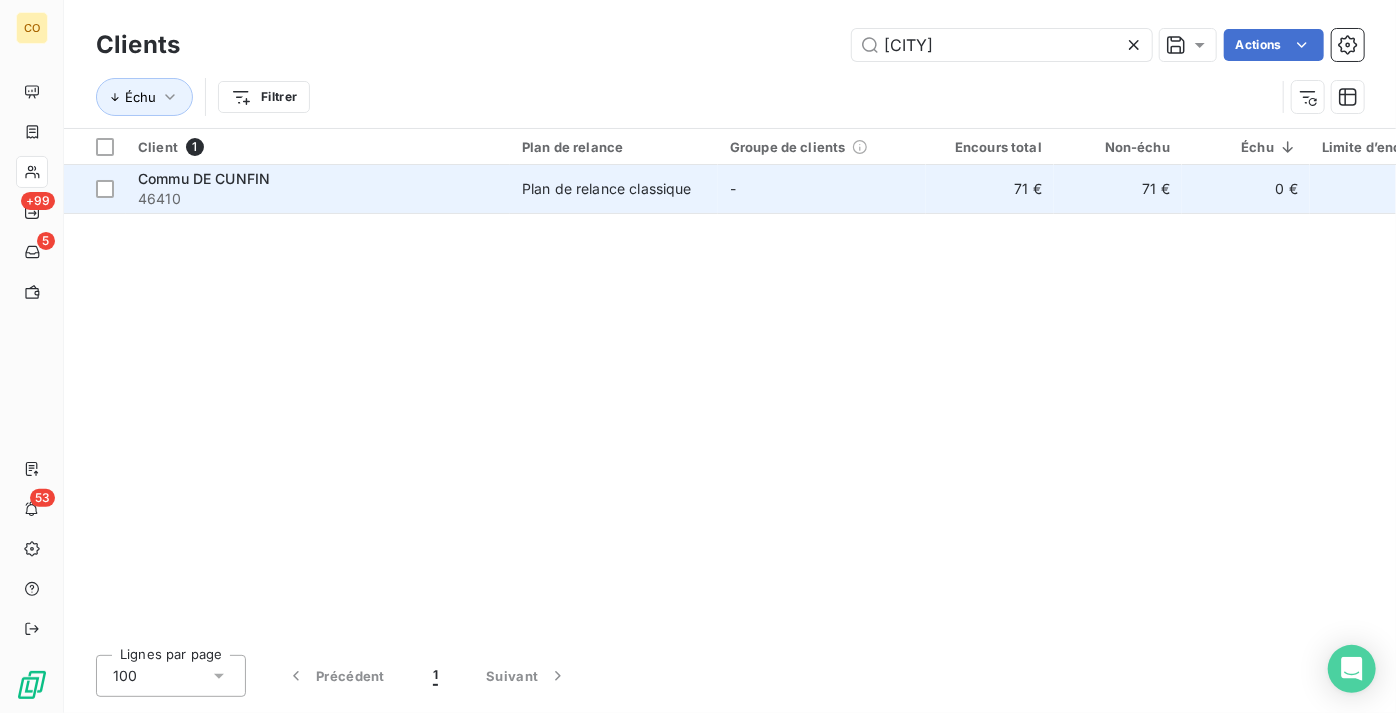 type on "[CITY]" 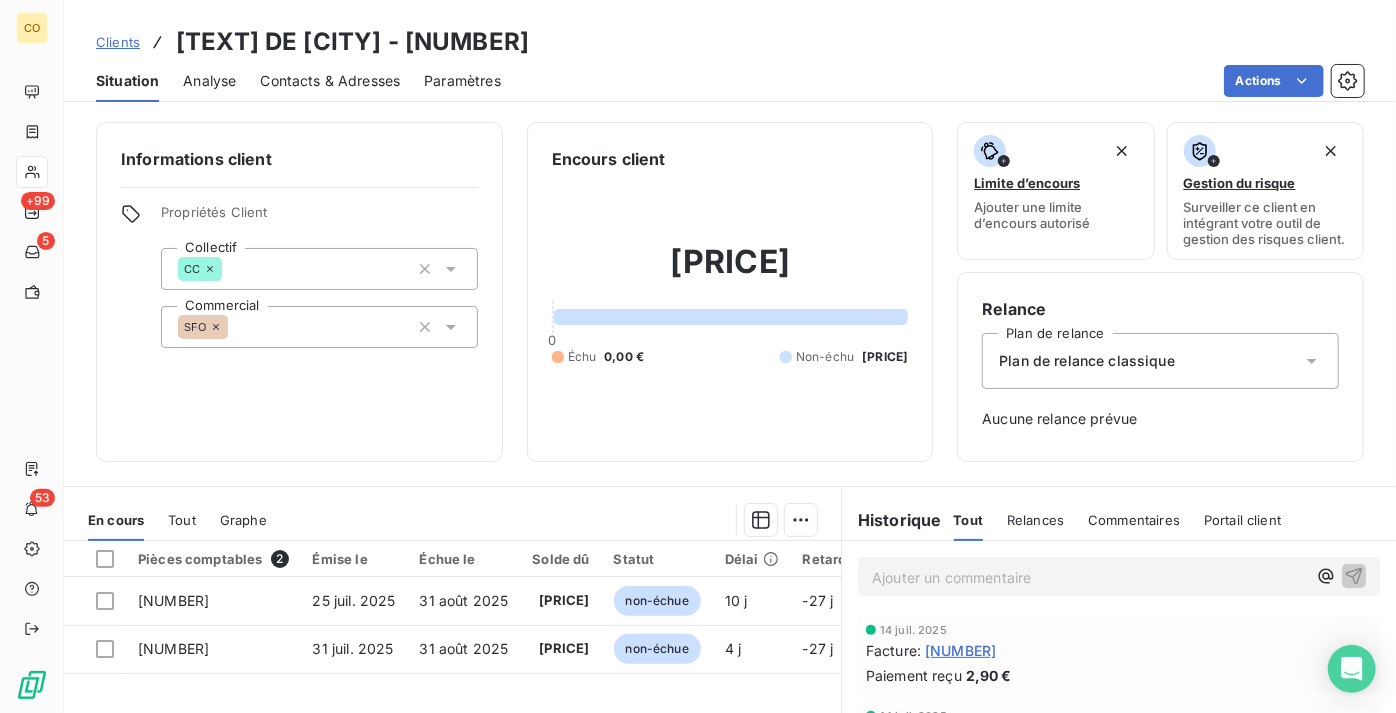 click on "Clients" at bounding box center (118, 42) 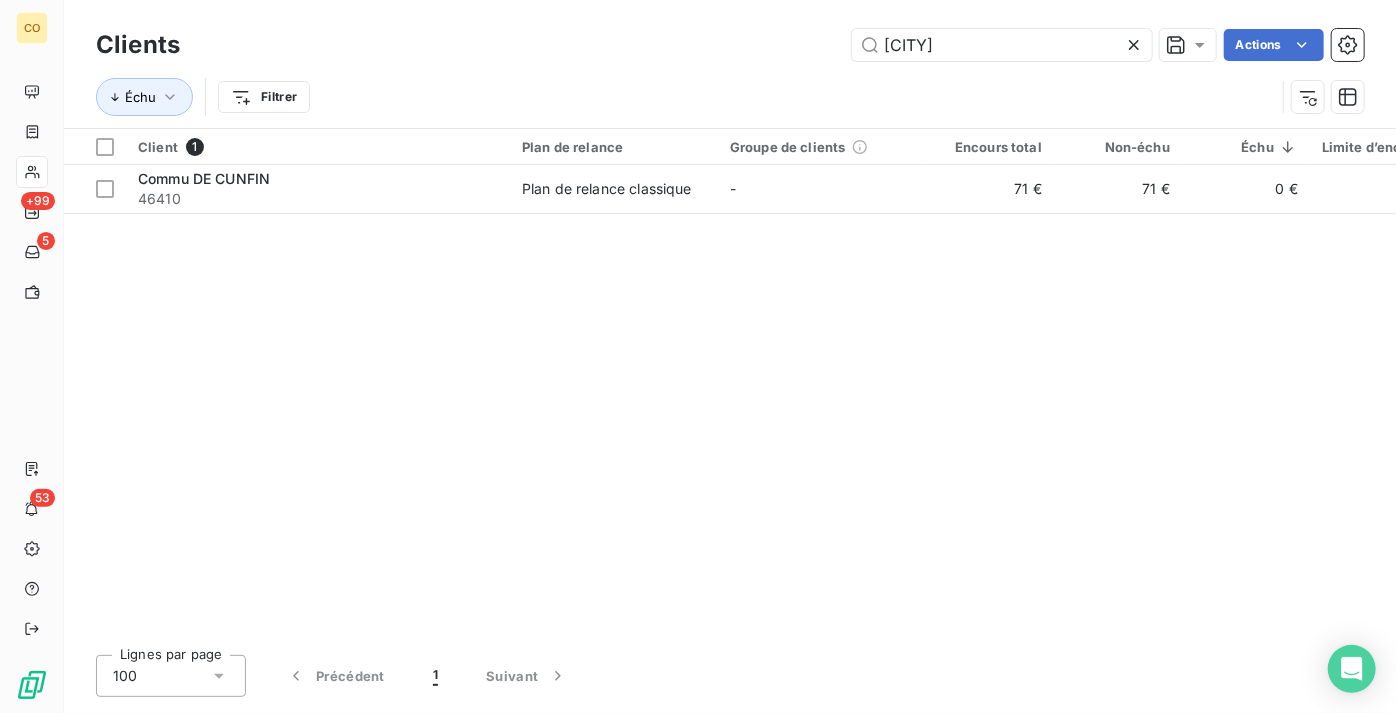 drag, startPoint x: 957, startPoint y: 45, endPoint x: 763, endPoint y: 32, distance: 194.43507 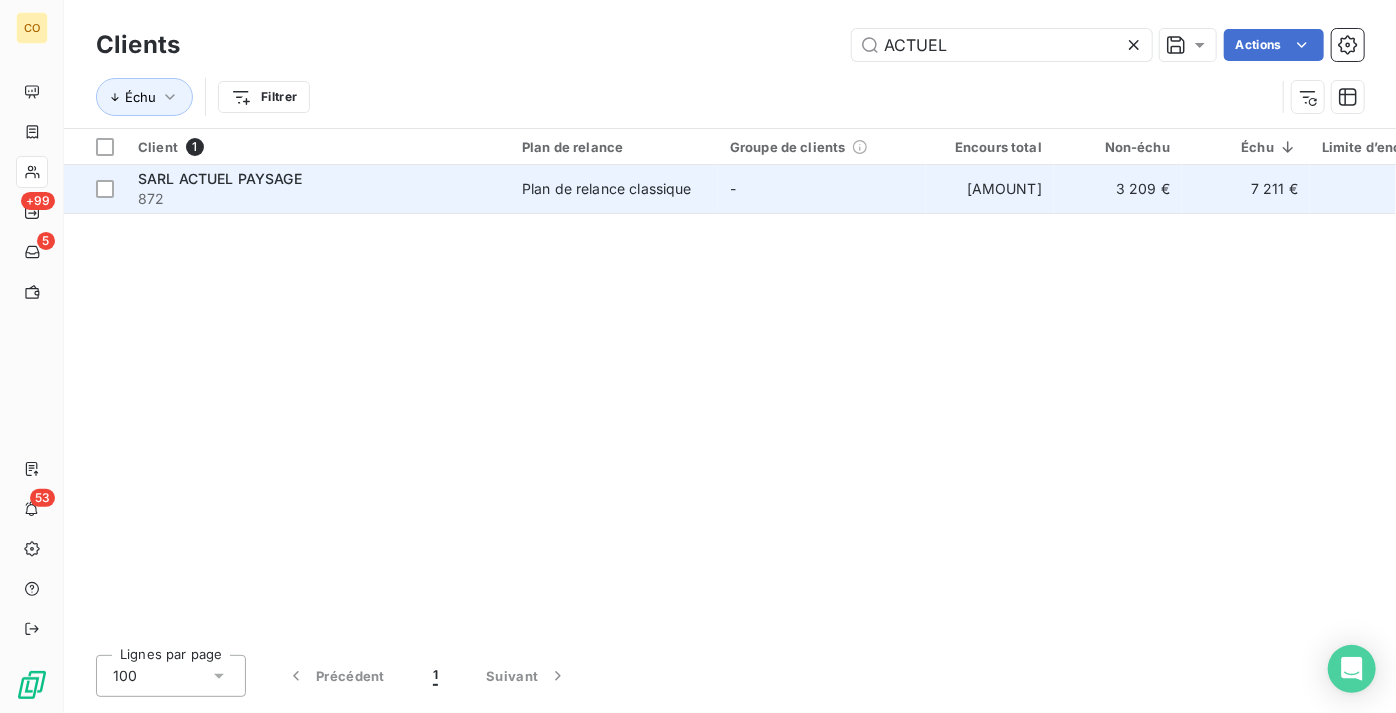 type on "ACTUEL" 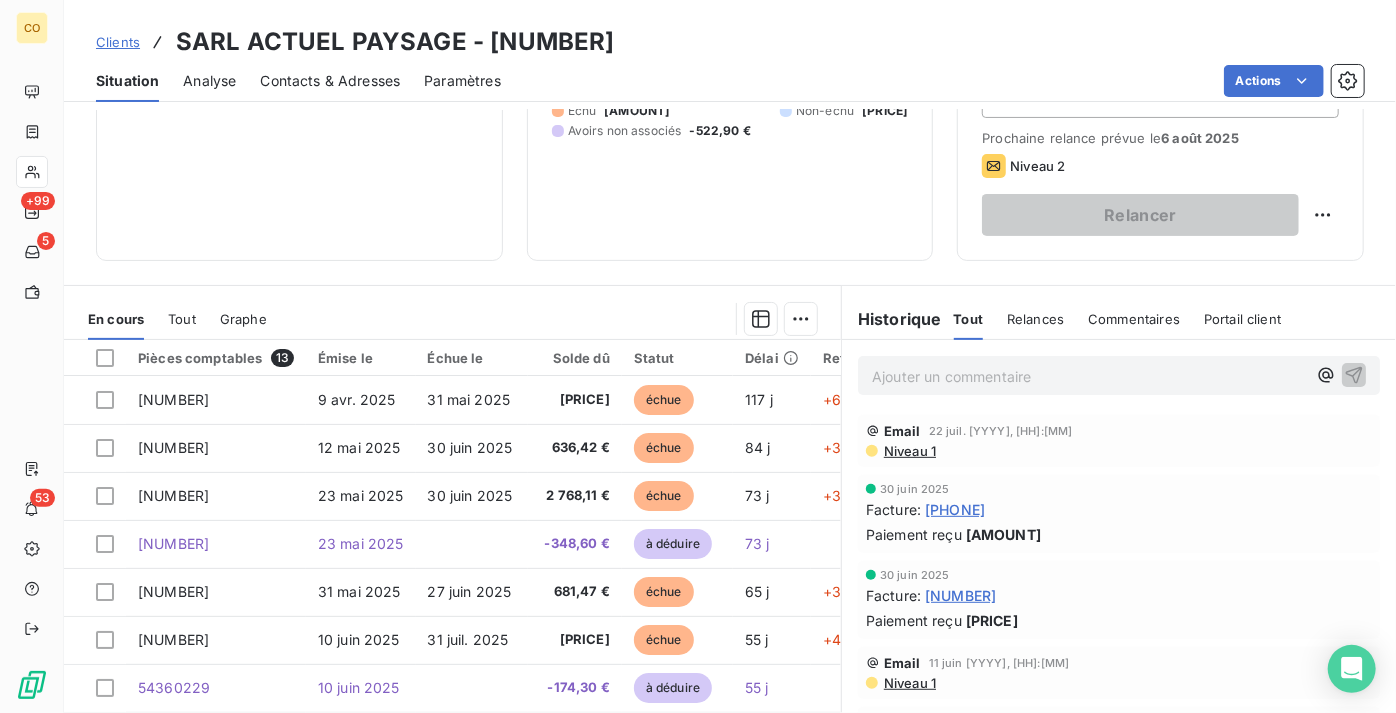 scroll, scrollTop: 272, scrollLeft: 0, axis: vertical 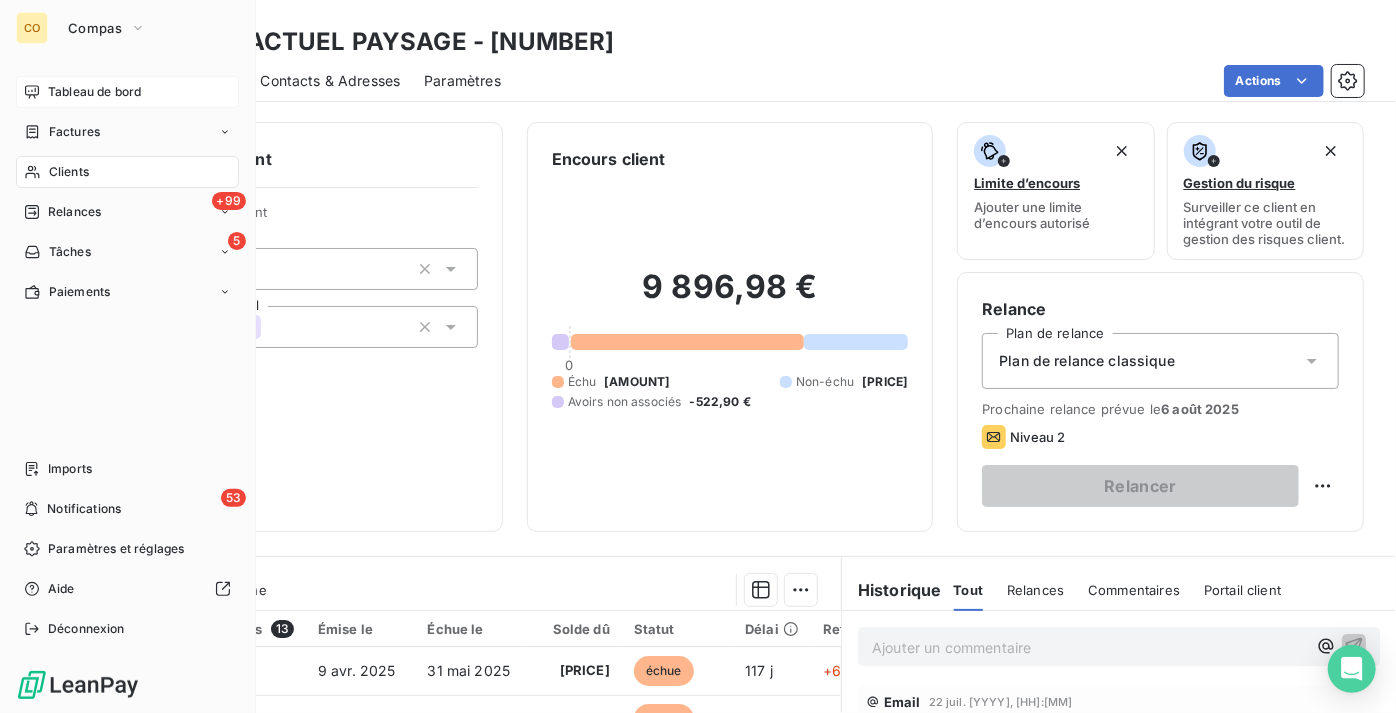 click on "Tableau de bord" at bounding box center [94, 92] 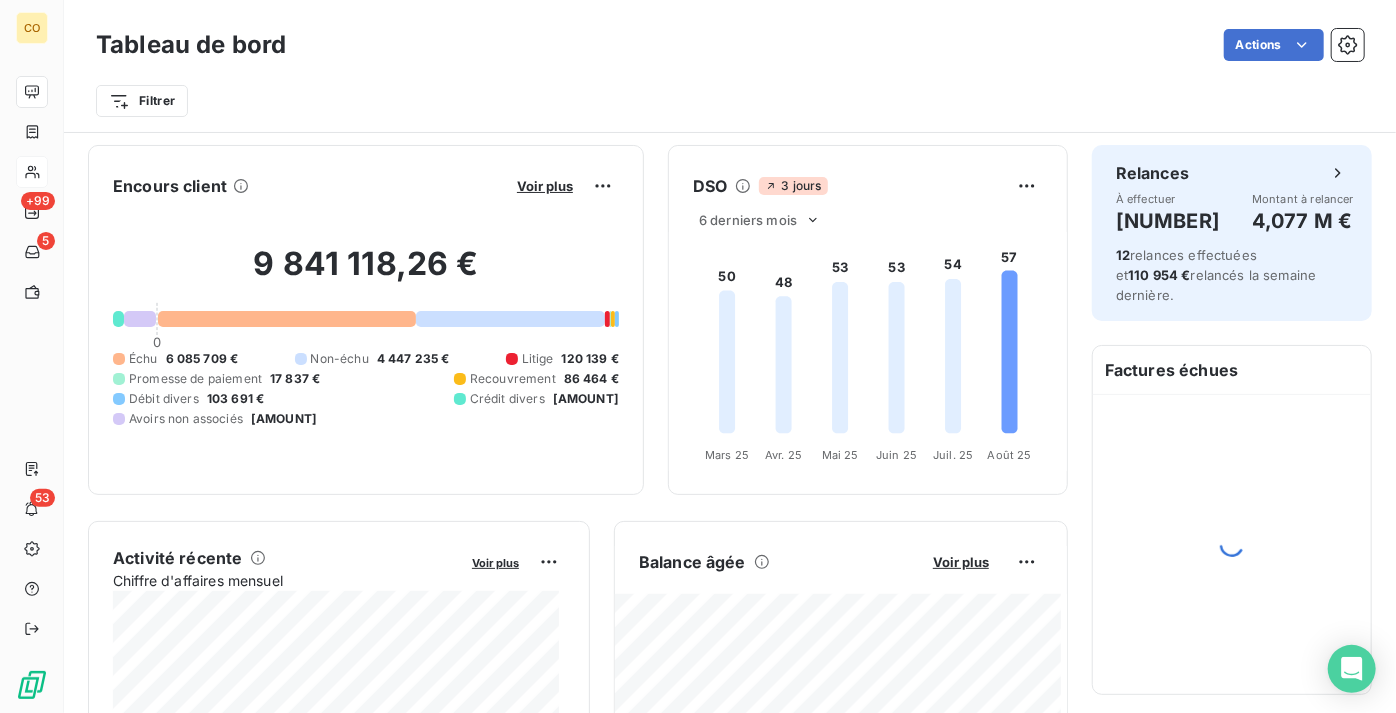scroll, scrollTop: 0, scrollLeft: 0, axis: both 